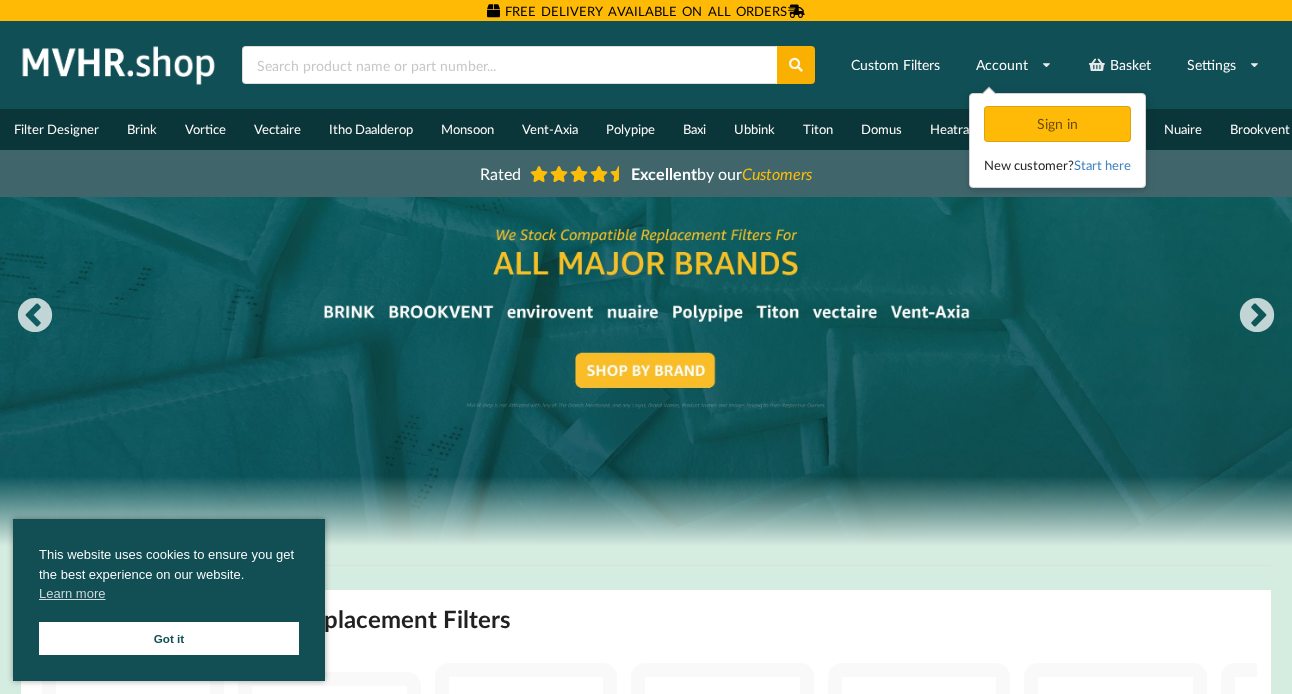scroll, scrollTop: 418, scrollLeft: 0, axis: vertical 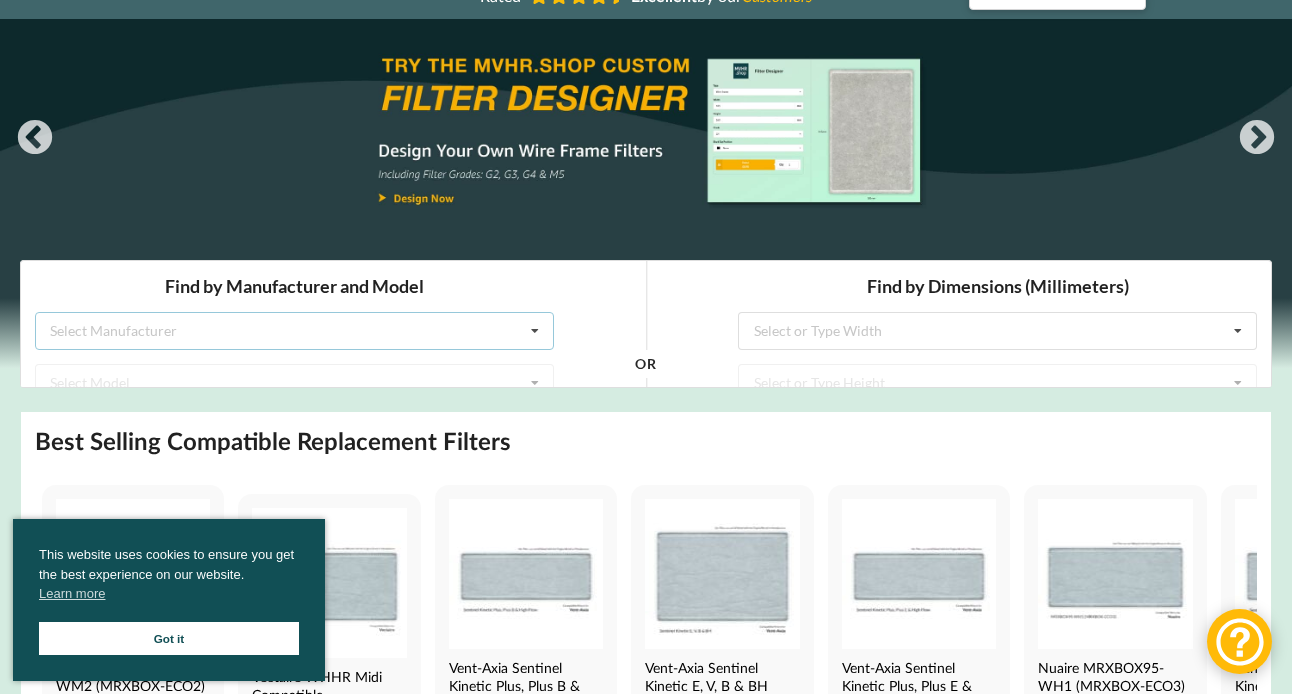 click on "Select Manufacturer Airflow Brink Brookvent Domus Envirovent Flakt Heatrae Sadia Itho Daalderop Joule Monsoon Nuaire Polypipe Titon Ubbink Vectaire Vent-Axia Vortice Xpelair" at bounding box center [294, 331] 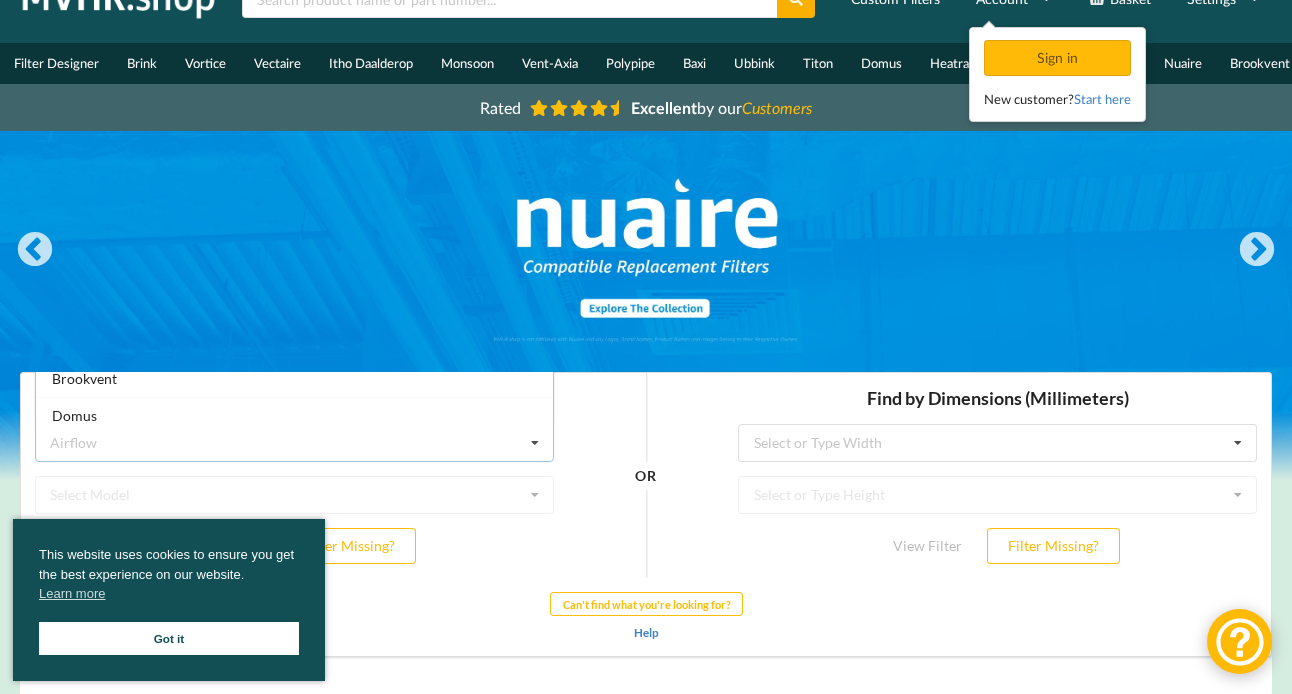 scroll, scrollTop: 19, scrollLeft: 0, axis: vertical 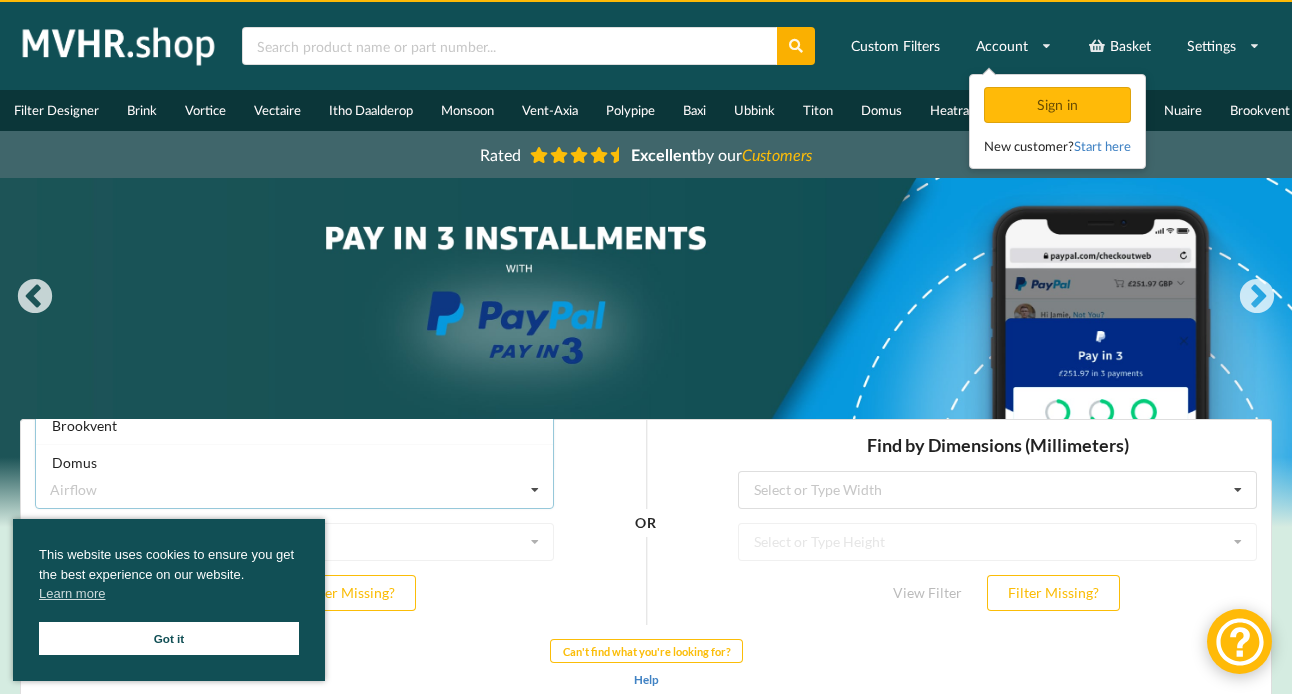 click at bounding box center [535, 490] 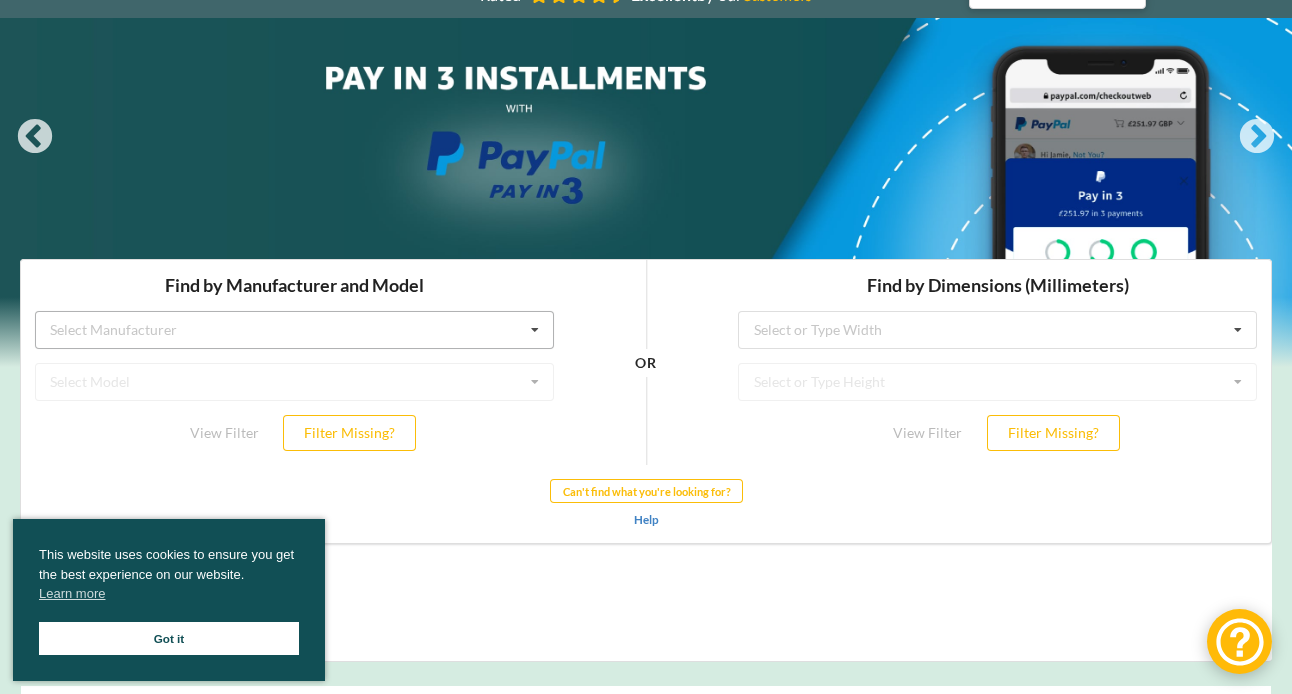 scroll, scrollTop: 192, scrollLeft: 0, axis: vertical 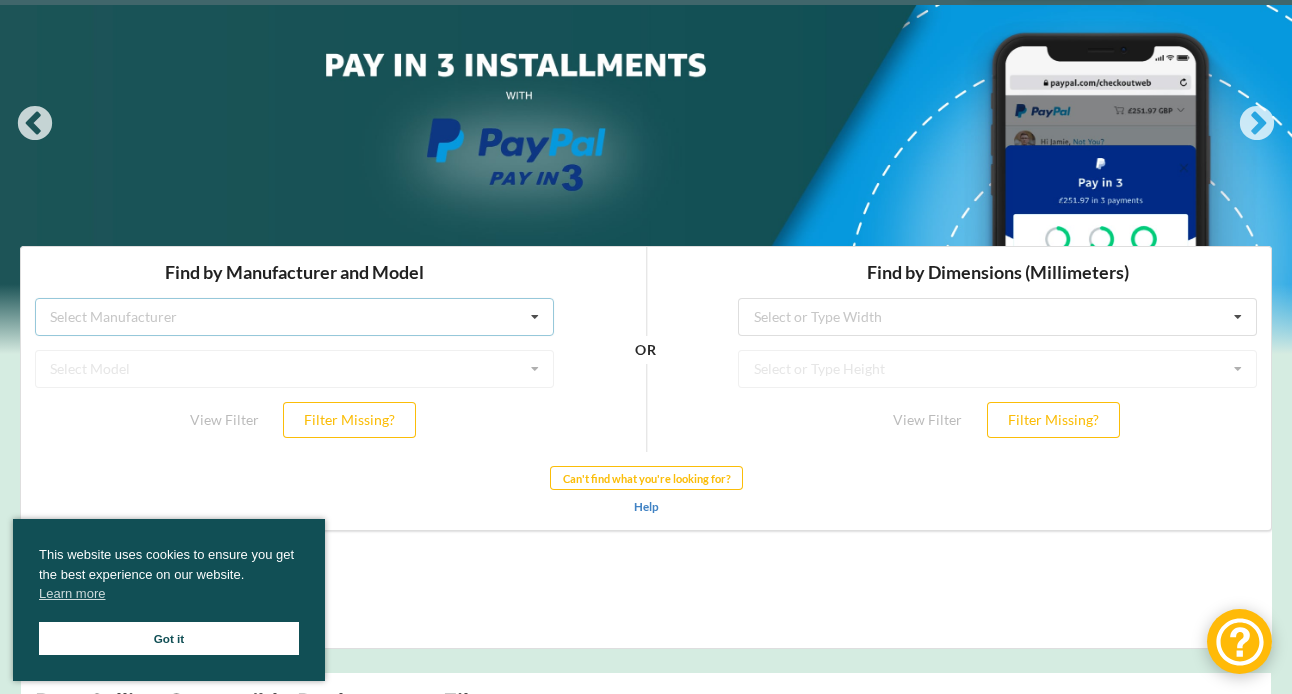 click on "Select Manufacturer Airflow Brink Brookvent Domus Envirovent Flakt Heatrae Sadia Itho Daalderop Joule Monsoon Nuaire Polypipe Titon Ubbink Vectaire Vent-Axia Vortice Xpelair" at bounding box center (294, 317) 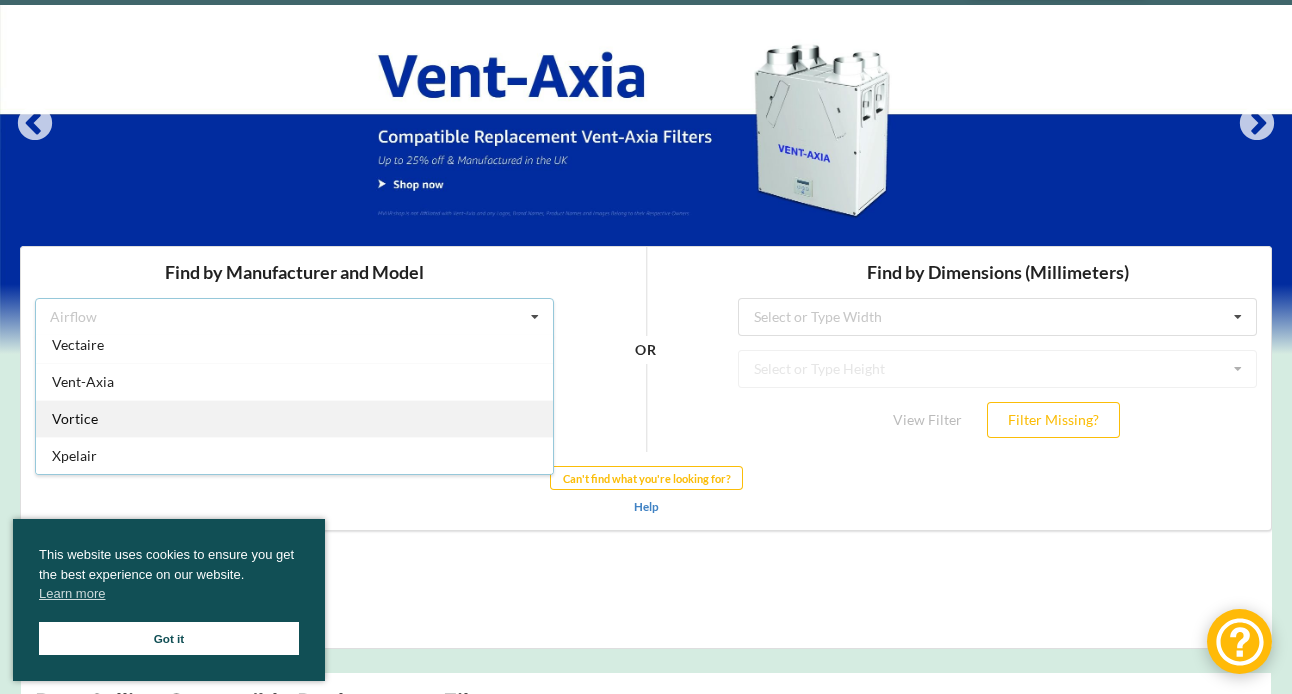 scroll, scrollTop: 527, scrollLeft: 0, axis: vertical 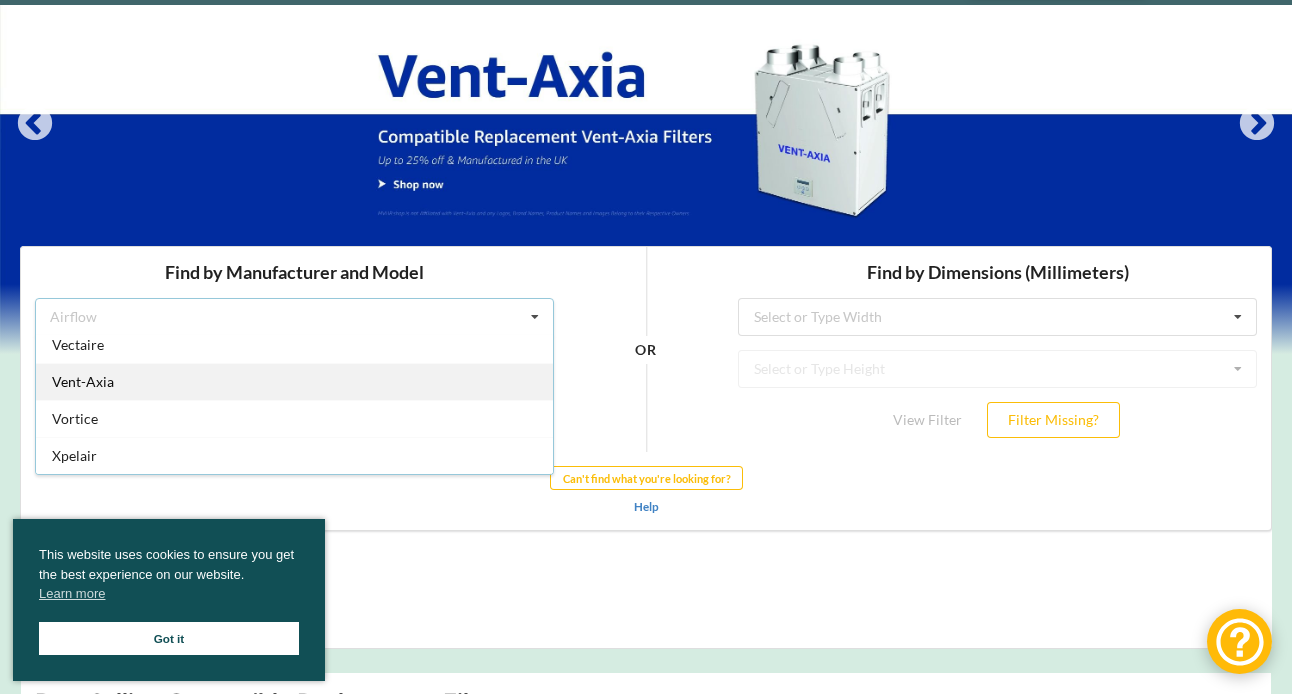 click on "Vent-Axia" at bounding box center [294, 381] 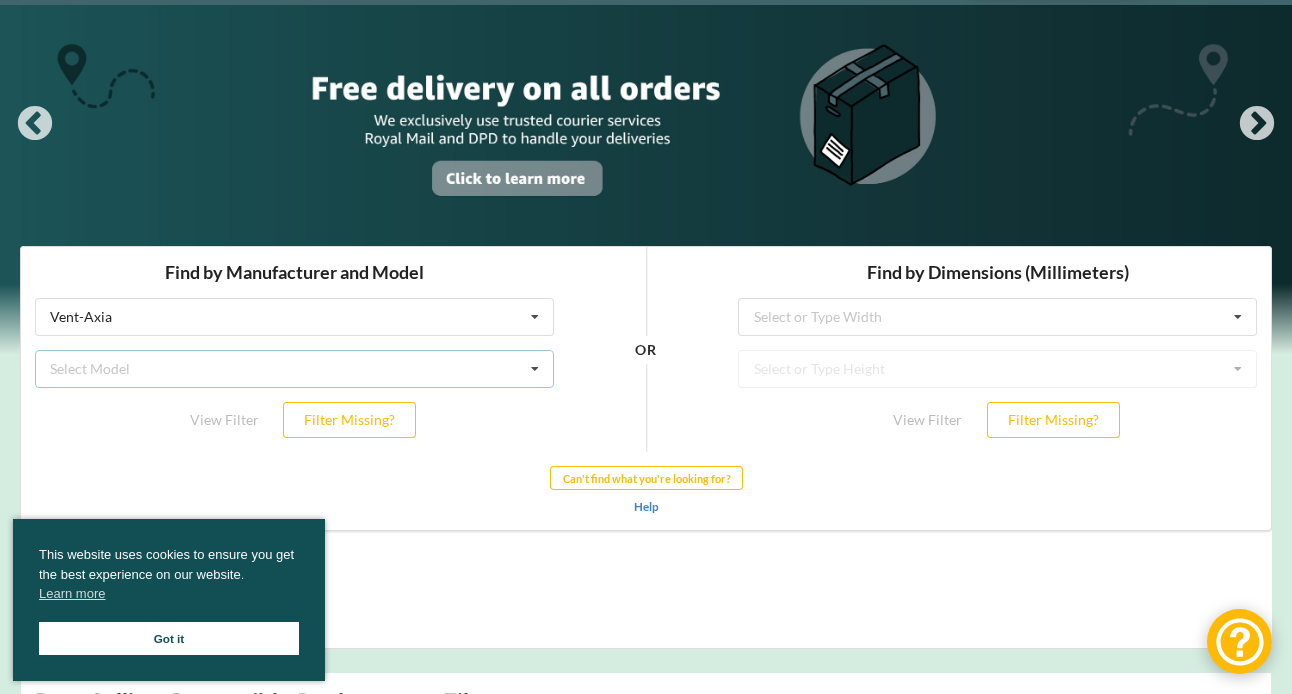 click at bounding box center [535, 369] 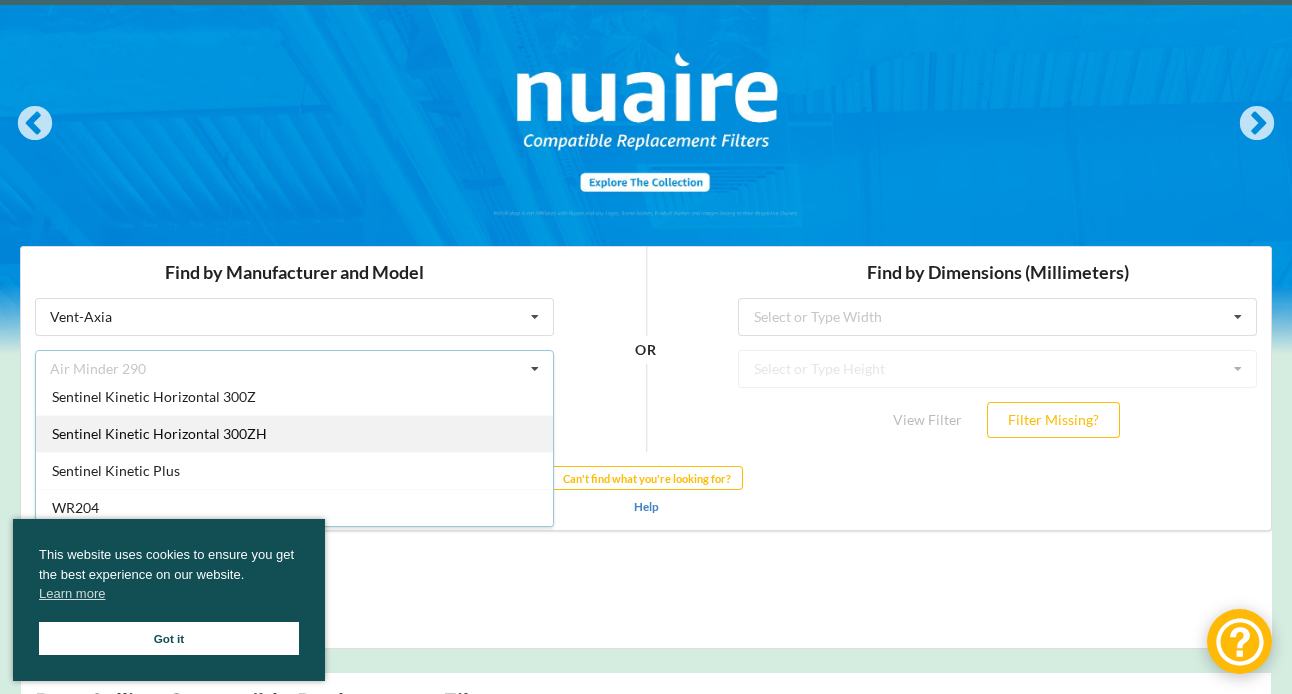 scroll, scrollTop: 1785, scrollLeft: 0, axis: vertical 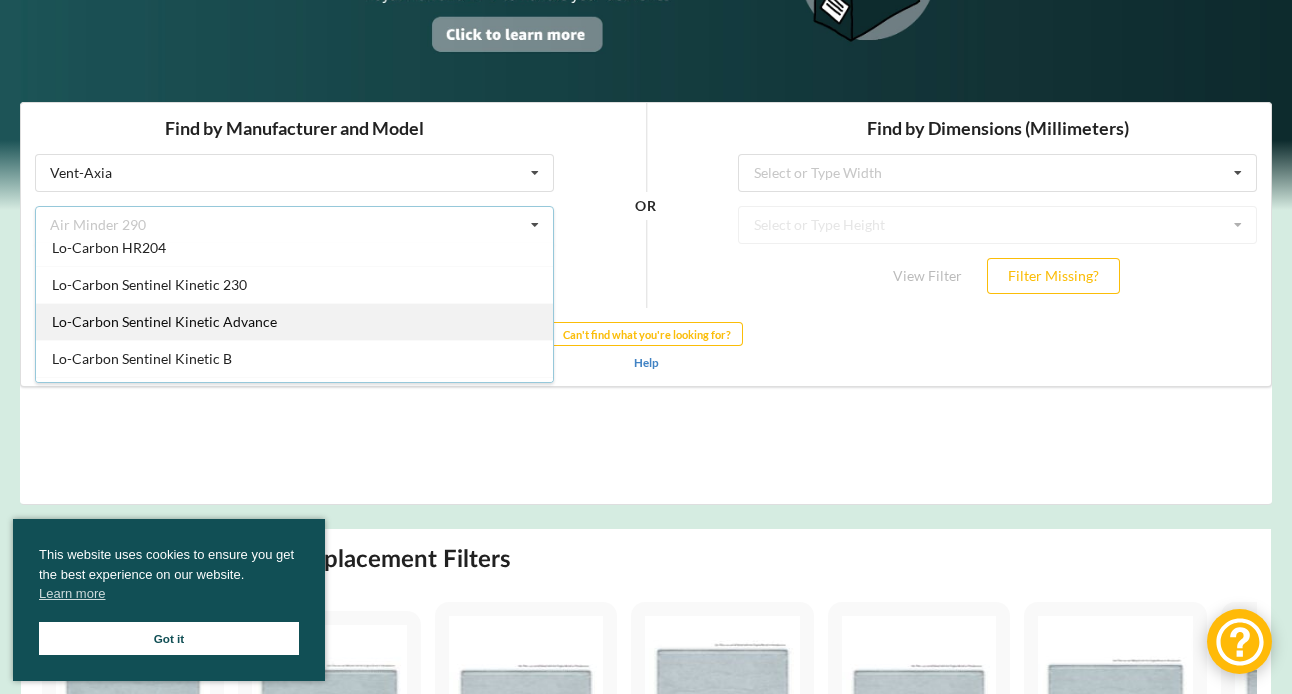 click on "Lo-Carbon Sentinel Kinetic Advance" at bounding box center [294, 321] 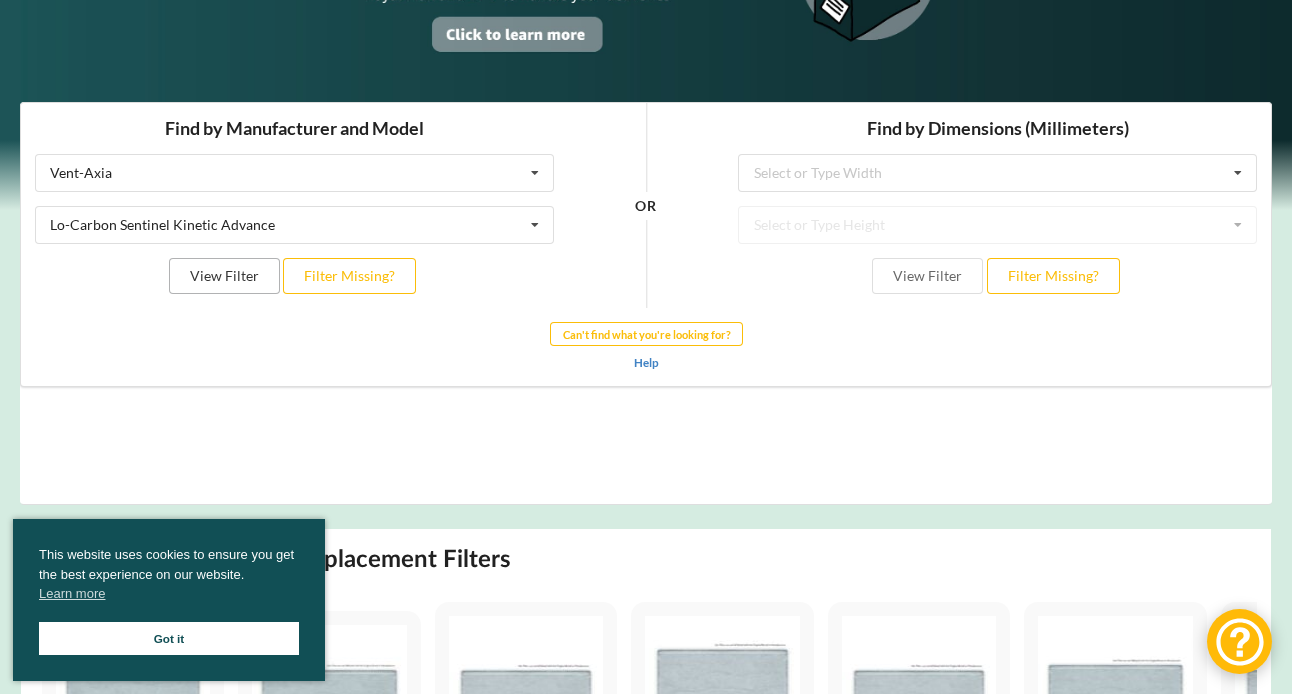 click on "View Filter" at bounding box center (224, 276) 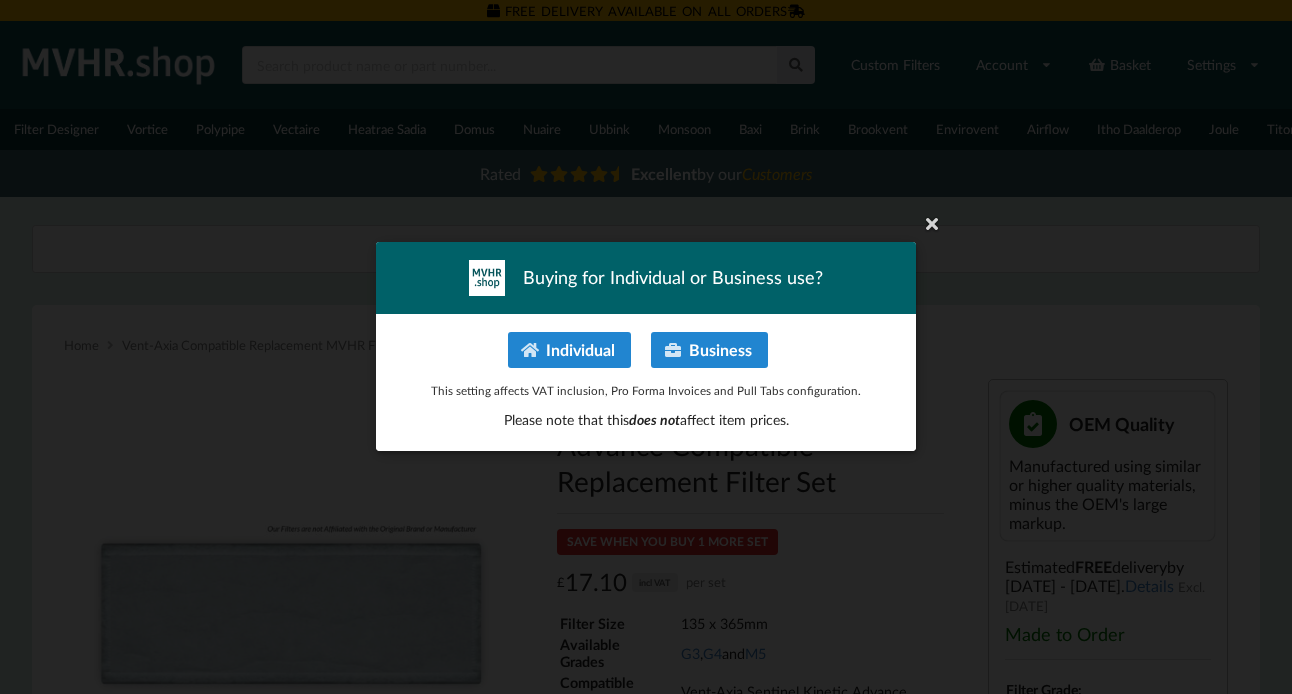 scroll, scrollTop: 0, scrollLeft: 0, axis: both 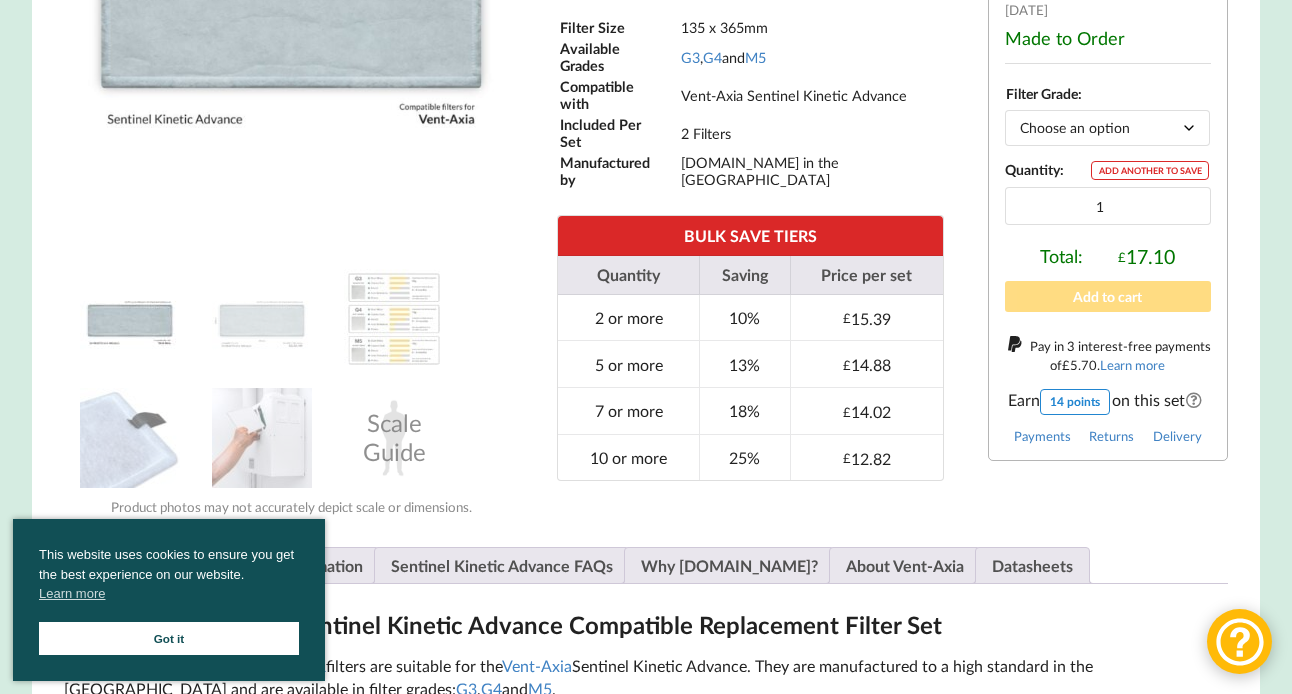 click on "Got it" at bounding box center (169, 638) 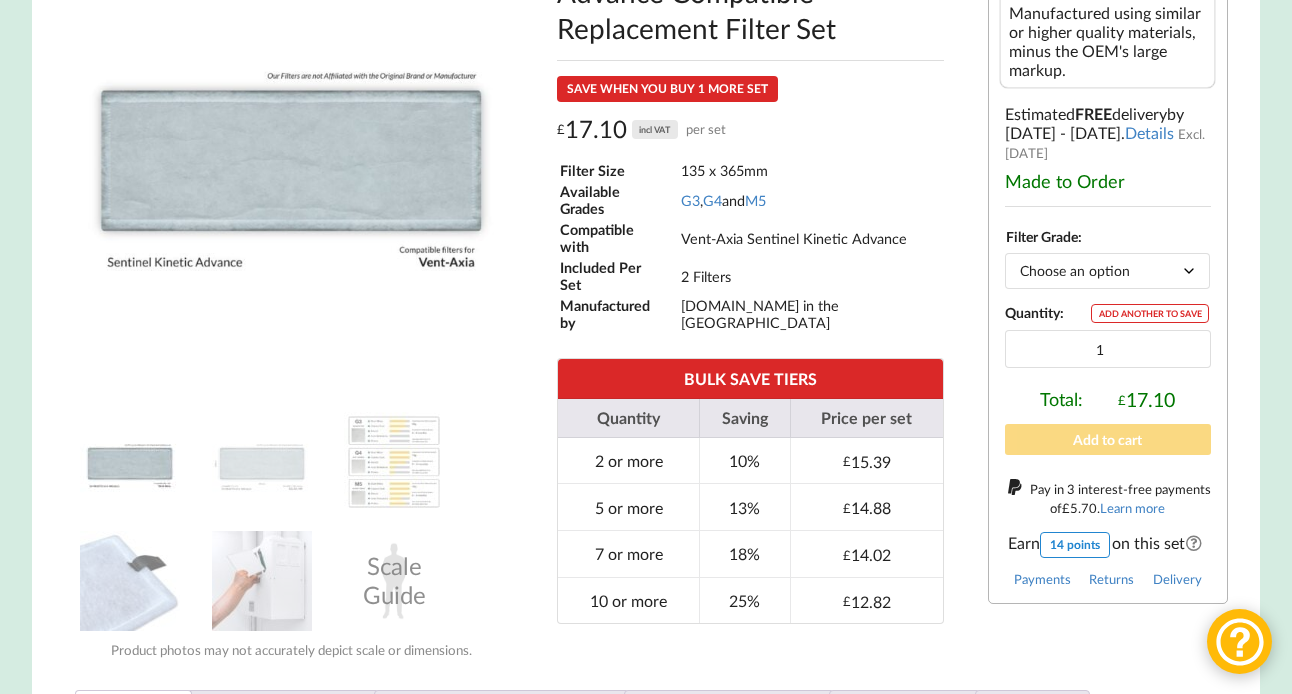 scroll, scrollTop: 488, scrollLeft: 0, axis: vertical 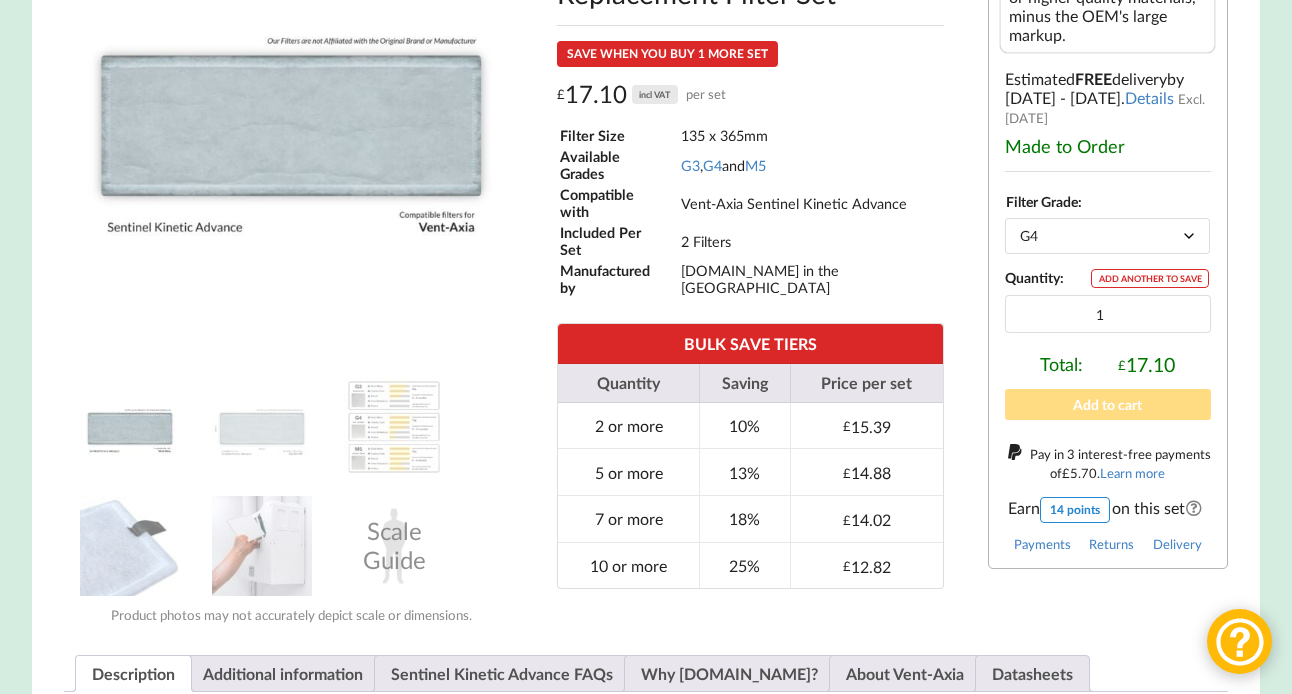 select on "G4" 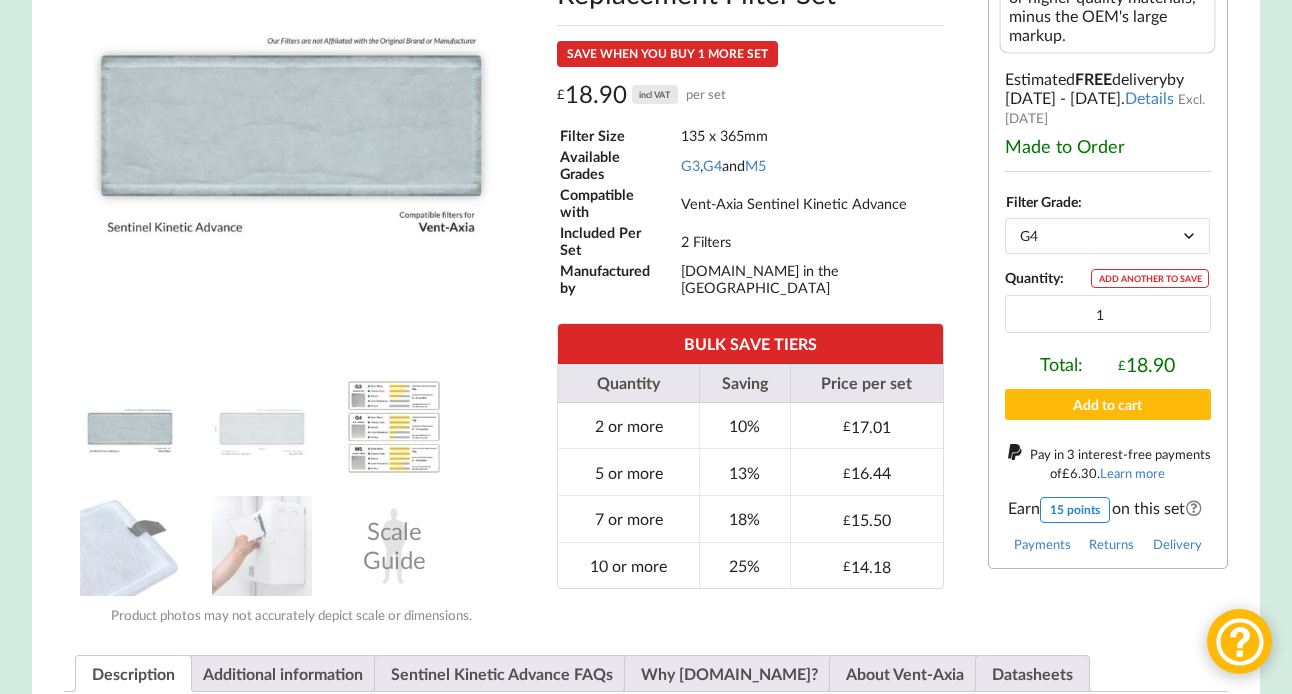 click at bounding box center (394, 427) 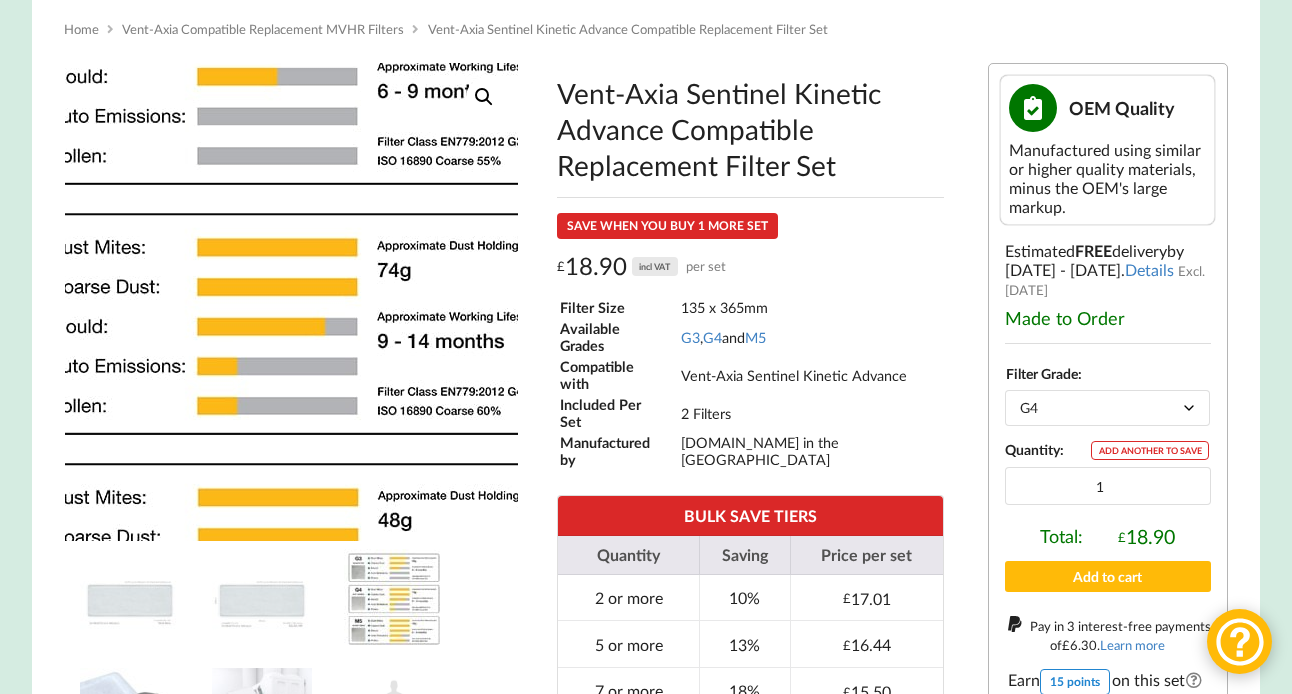 scroll, scrollTop: 354, scrollLeft: 0, axis: vertical 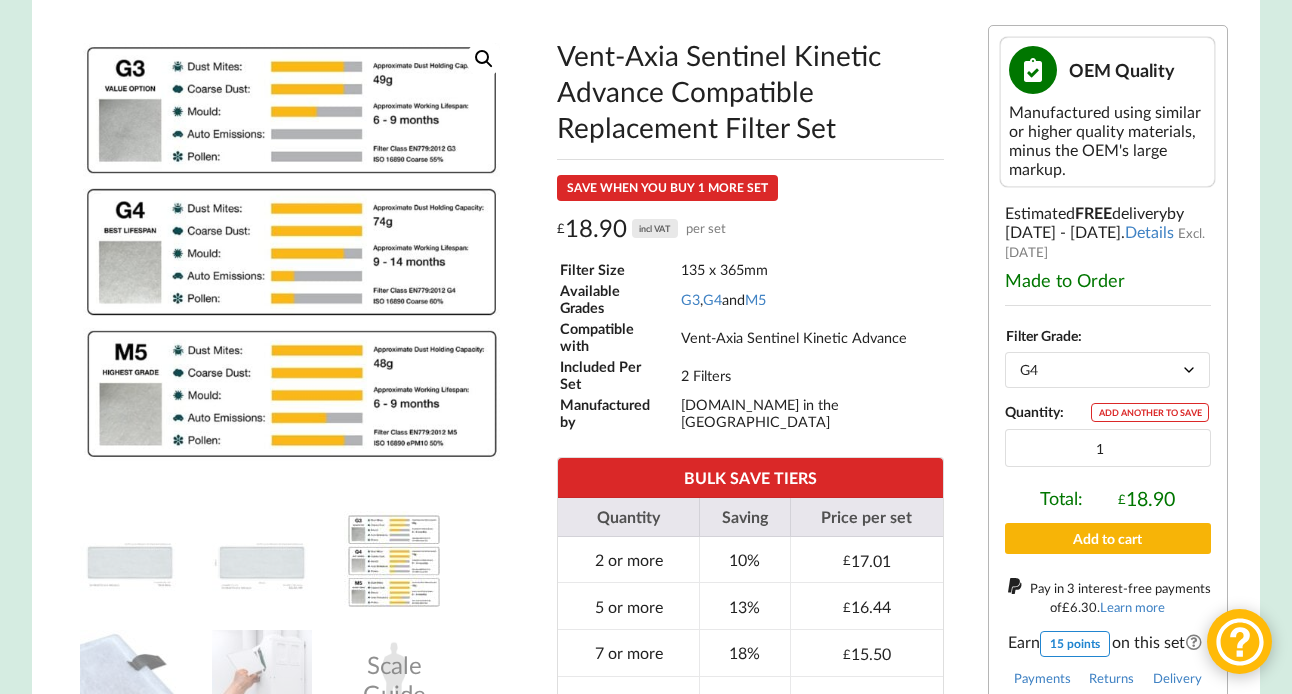 click on "Add to cart" at bounding box center (1108, 538) 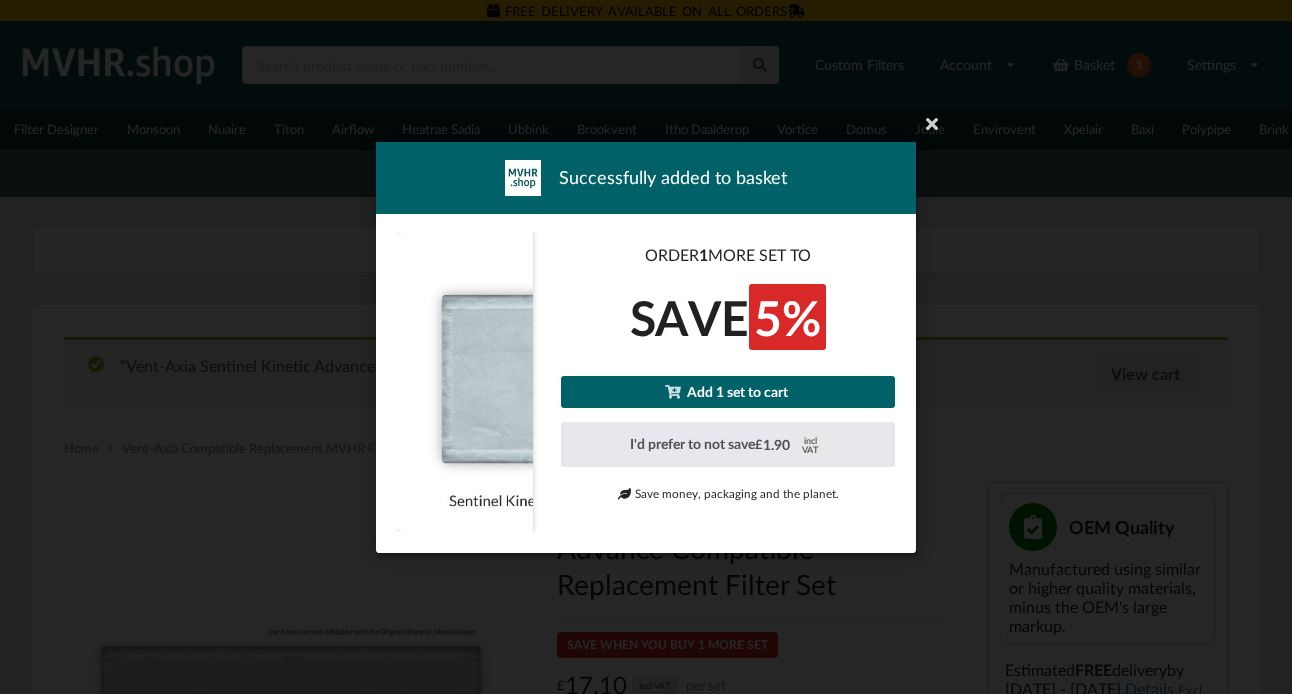 scroll, scrollTop: 0, scrollLeft: 0, axis: both 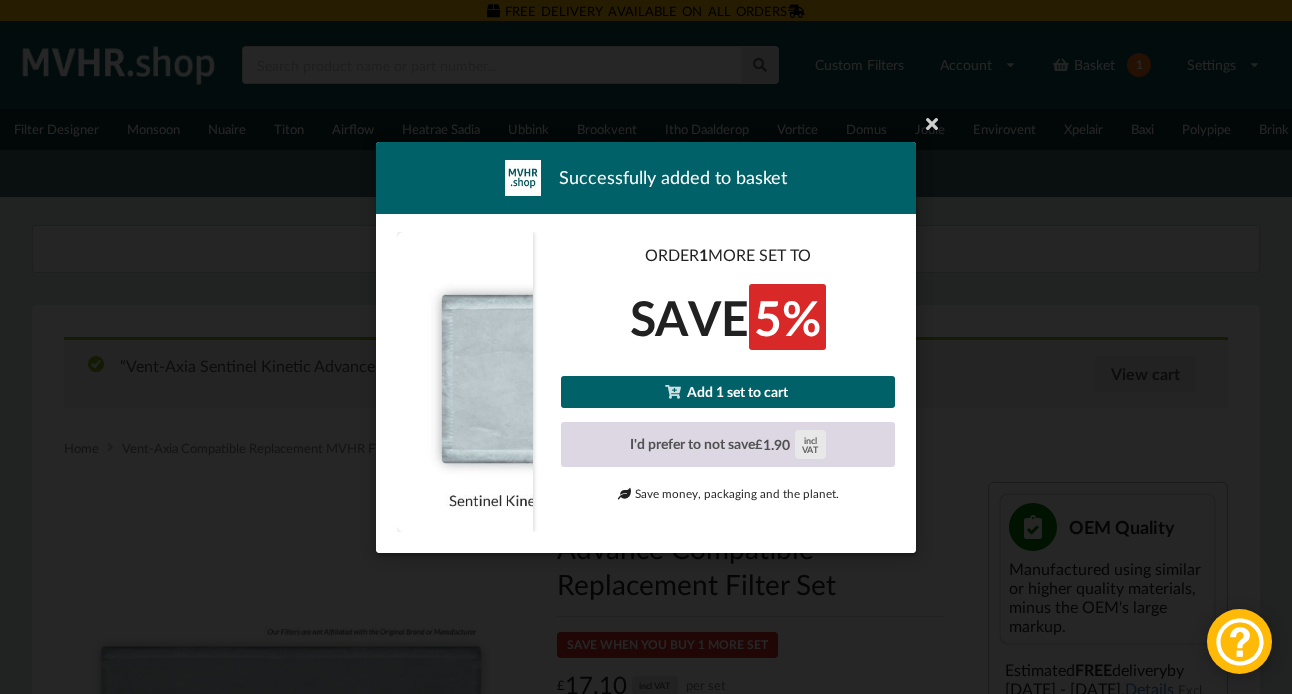 click on "I'd prefer to not save
£ 1.90  incl VAT" at bounding box center [728, 444] 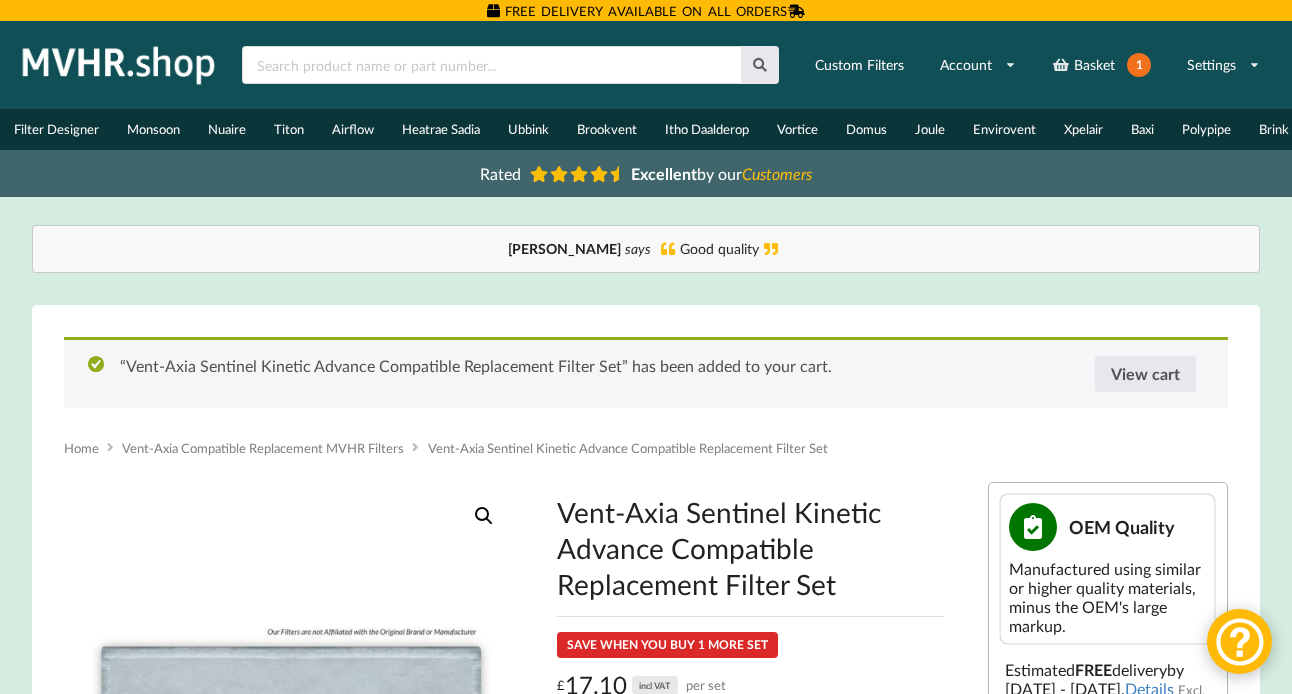 scroll, scrollTop: 0, scrollLeft: 0, axis: both 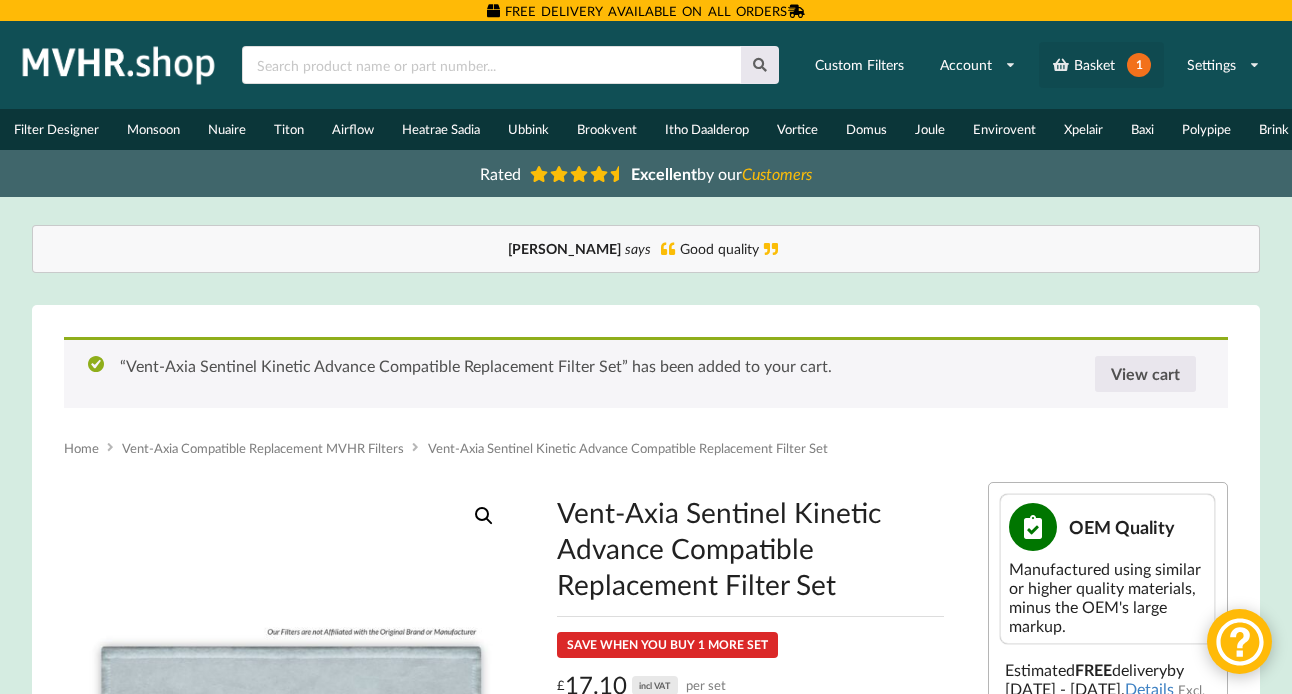 click on "1" at bounding box center [1139, 65] 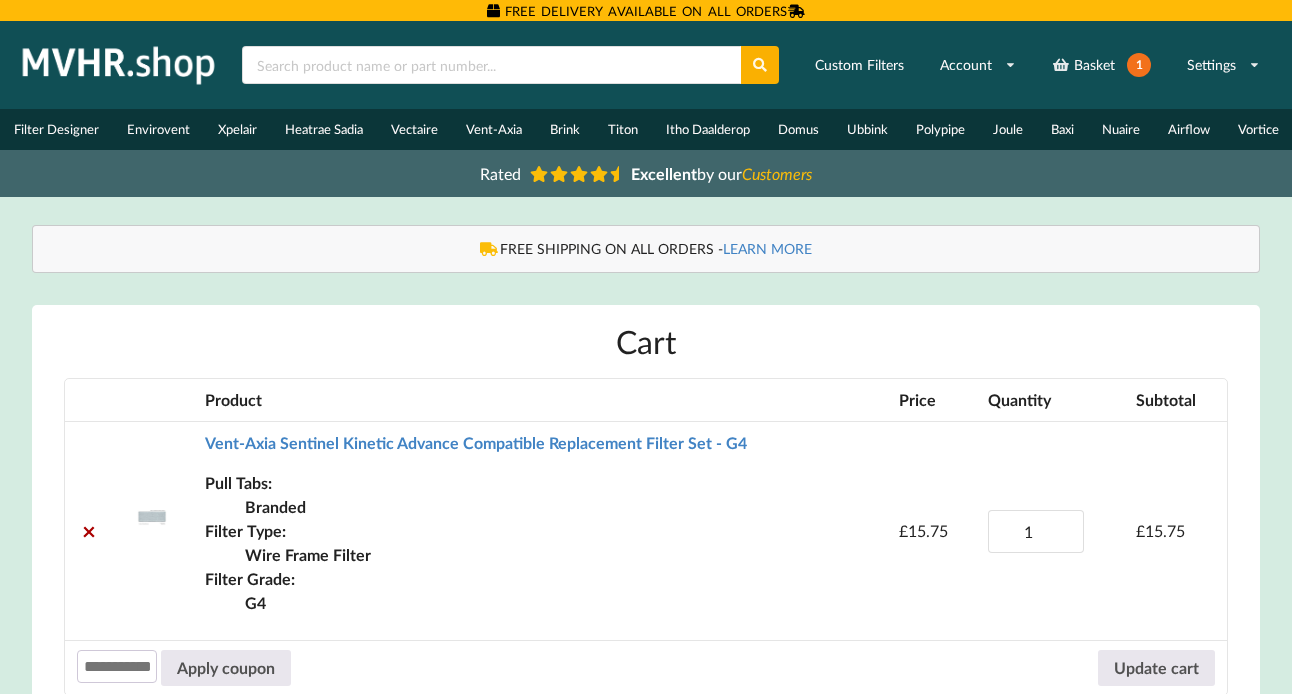 scroll, scrollTop: 0, scrollLeft: 0, axis: both 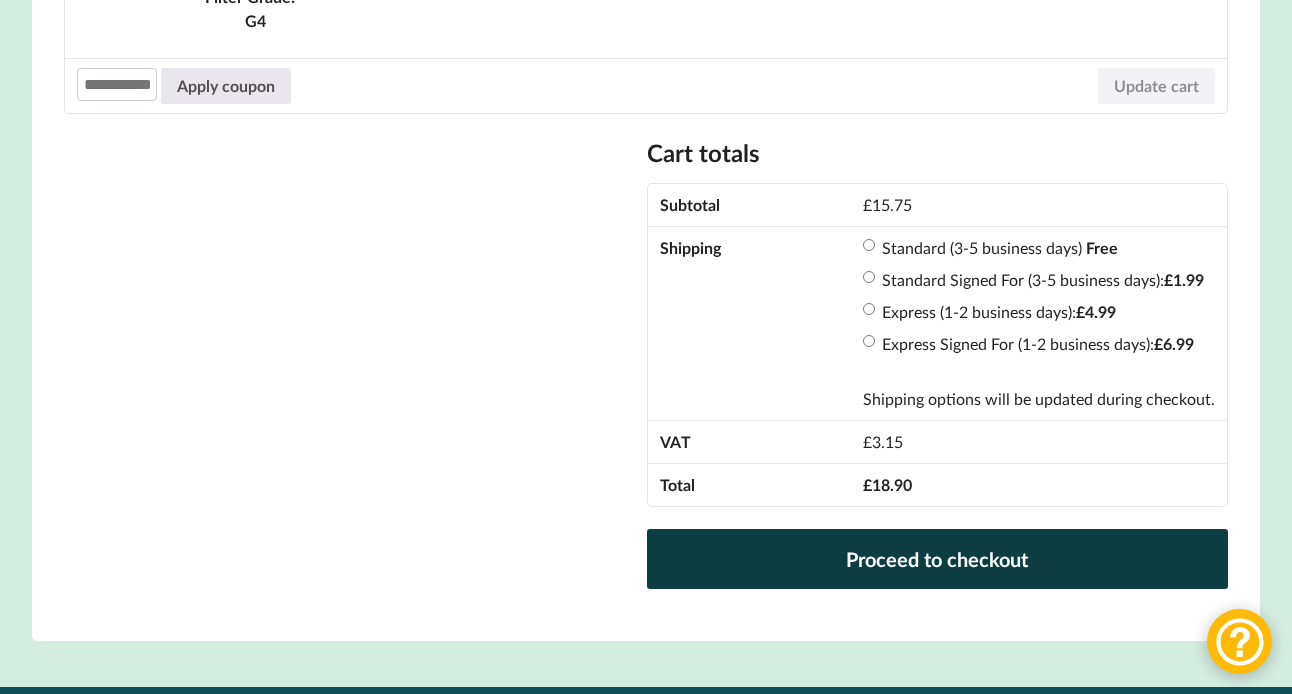click on "Proceed to checkout" at bounding box center (937, 559) 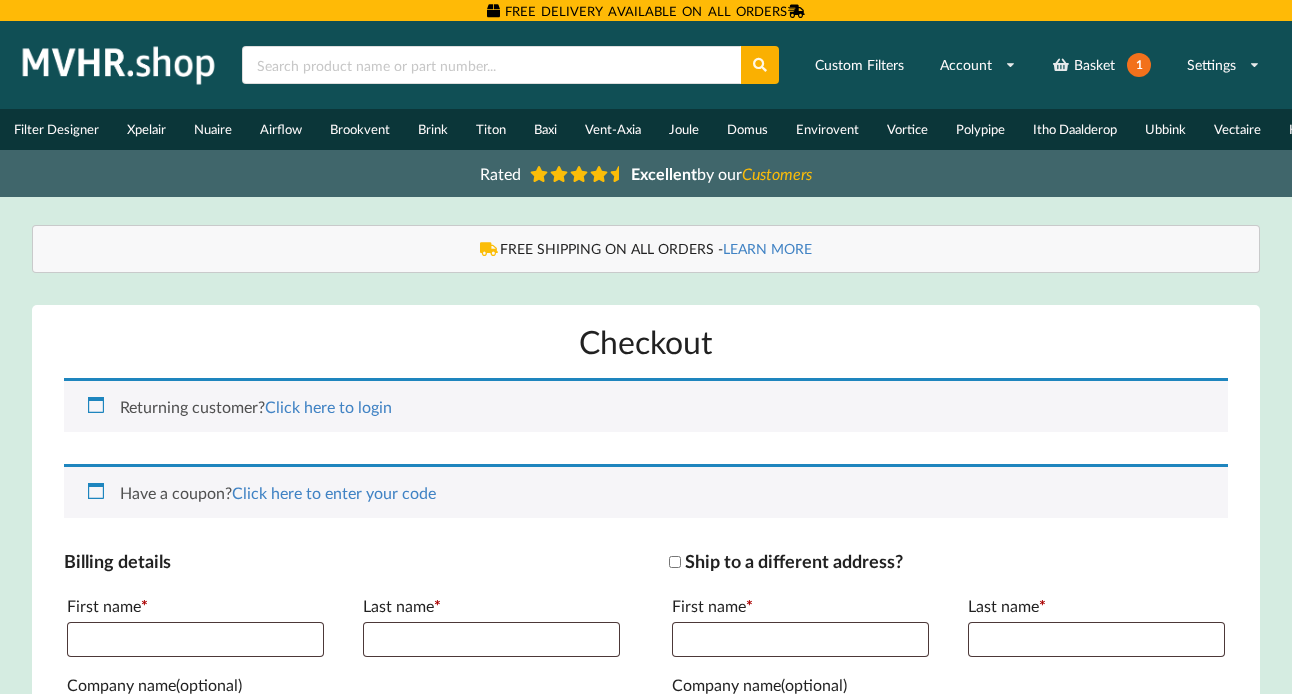 scroll, scrollTop: 0, scrollLeft: 0, axis: both 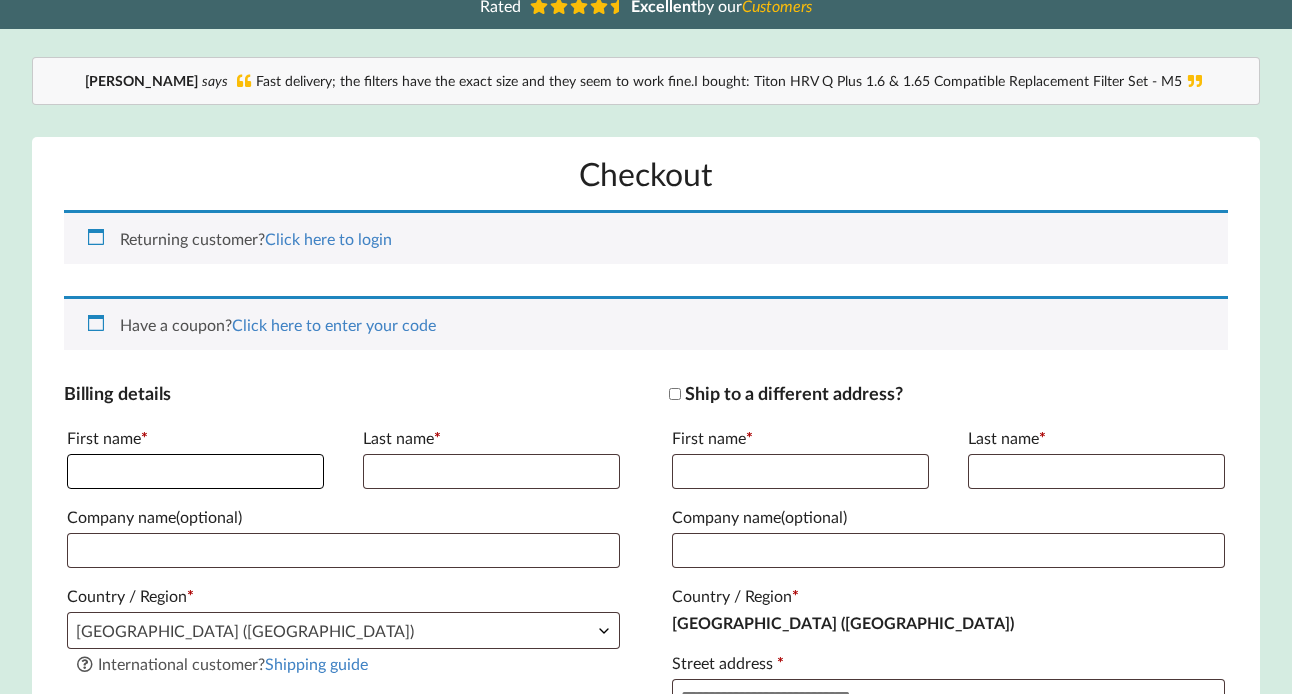 click on "First name  *" at bounding box center [195, 471] 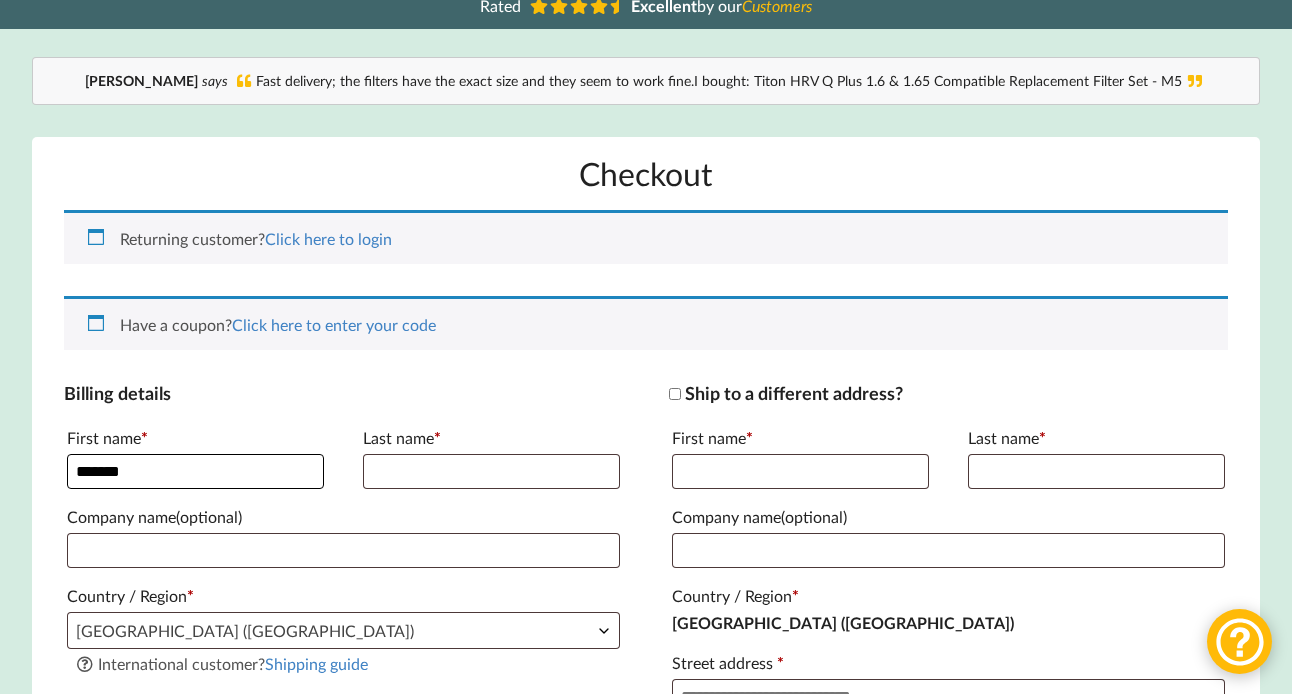 type on "*******" 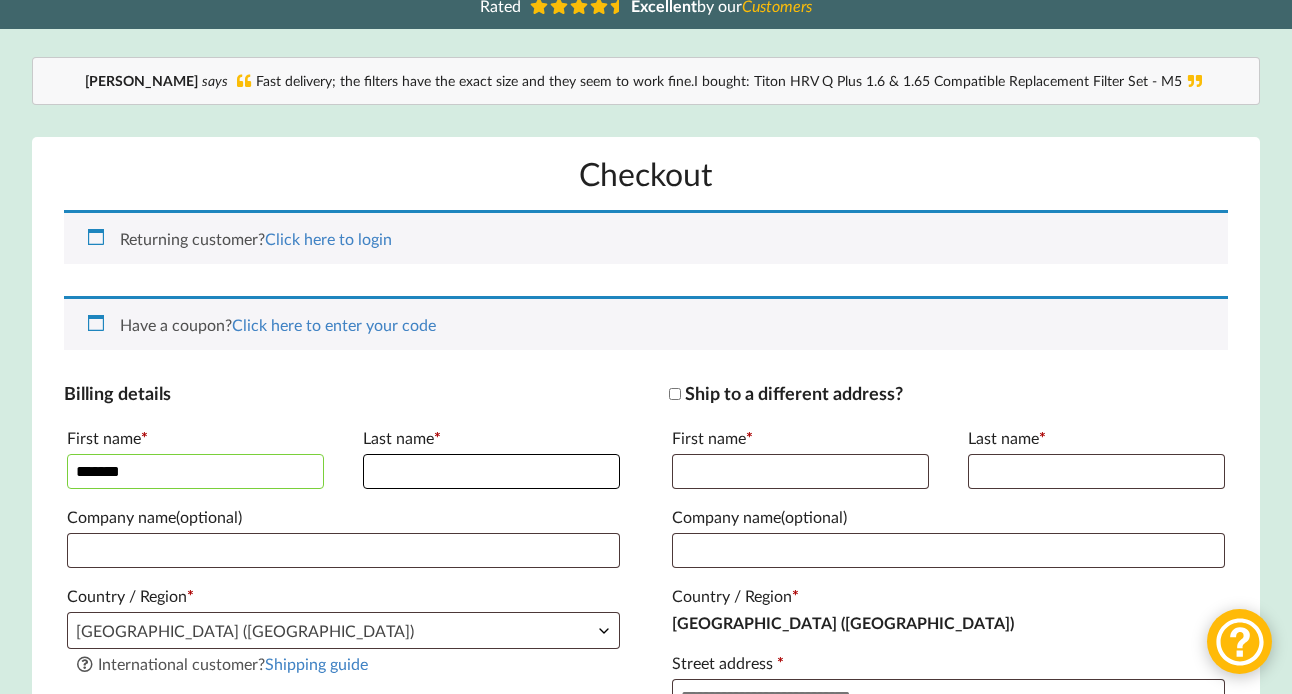 click on "Last name  *" at bounding box center (491, 471) 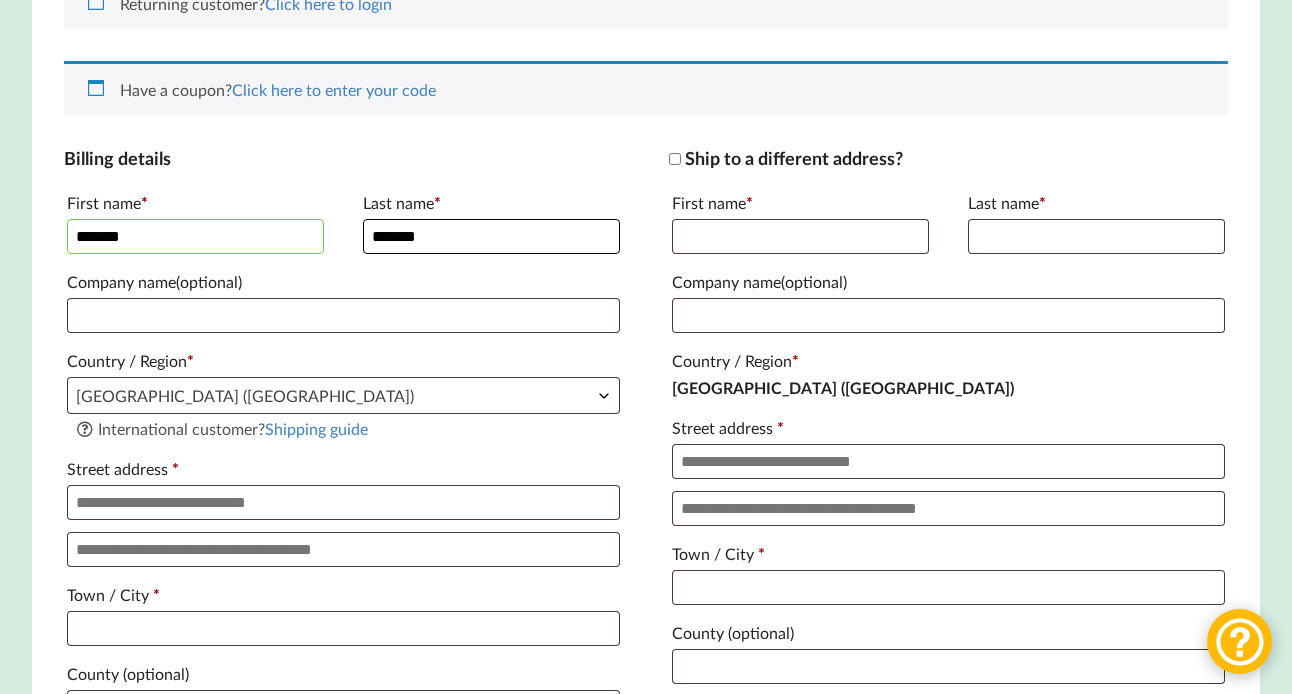 scroll, scrollTop: 456, scrollLeft: 0, axis: vertical 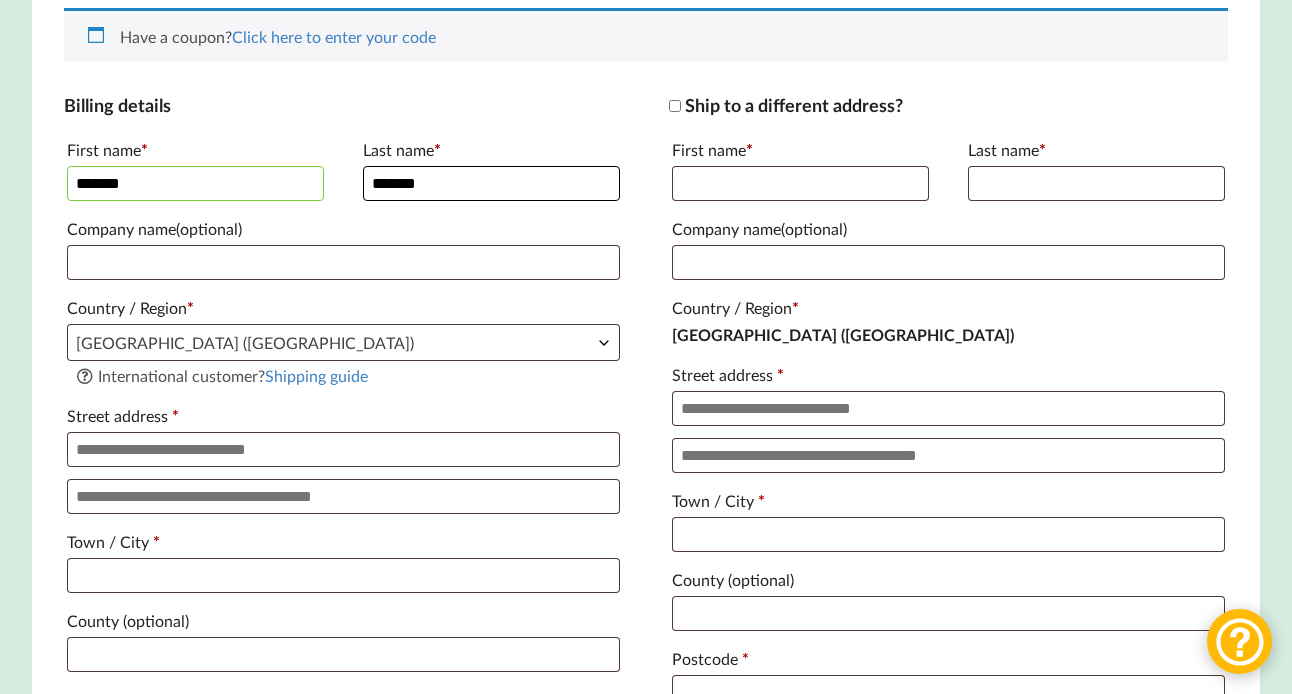 type on "*******" 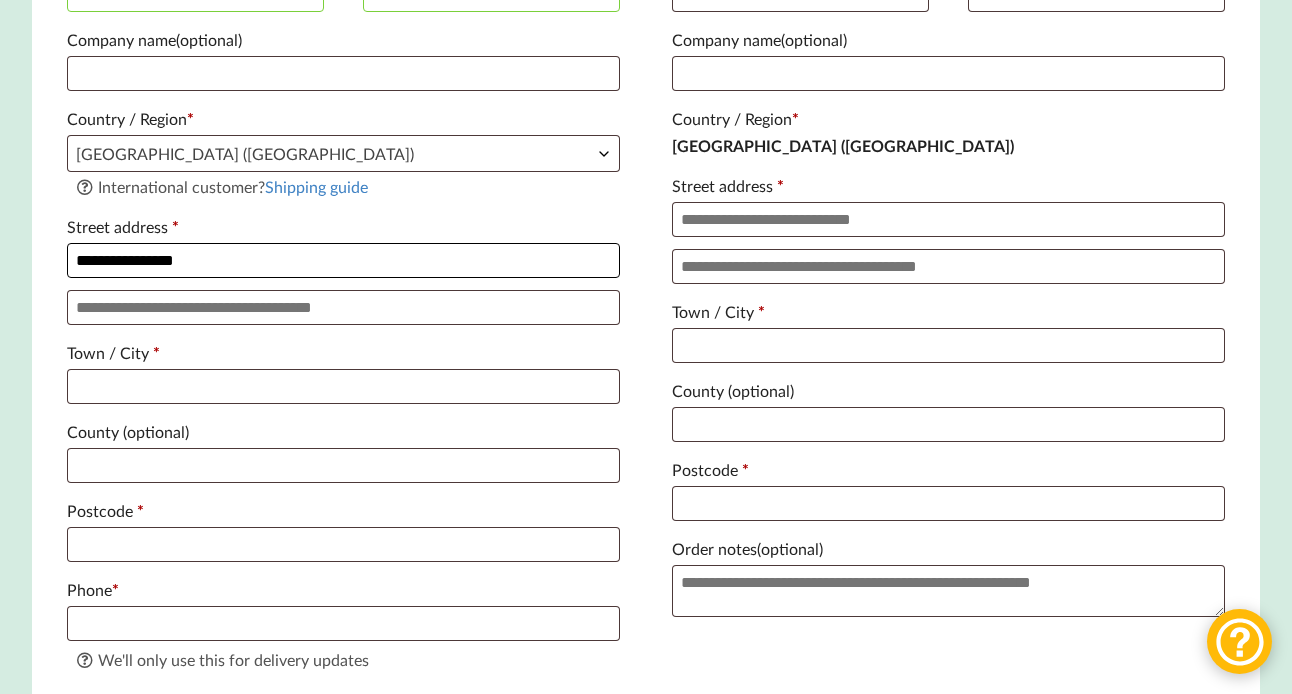 scroll, scrollTop: 657, scrollLeft: 0, axis: vertical 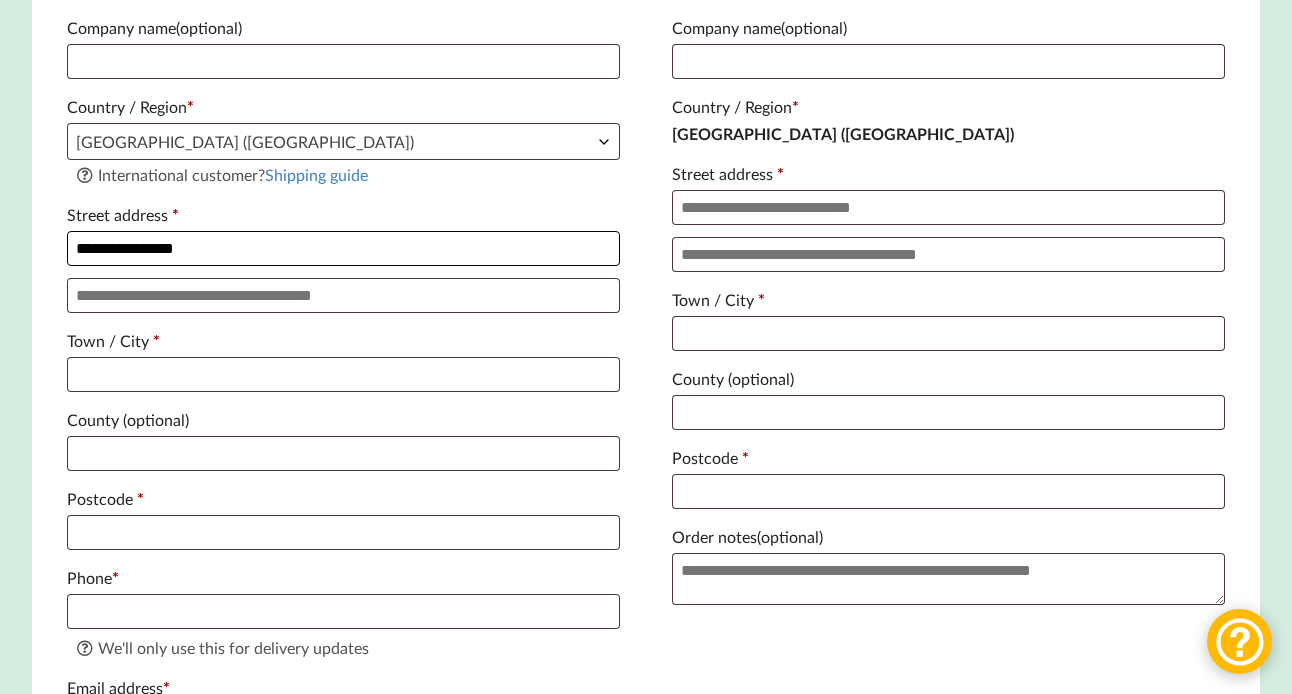 type on "**********" 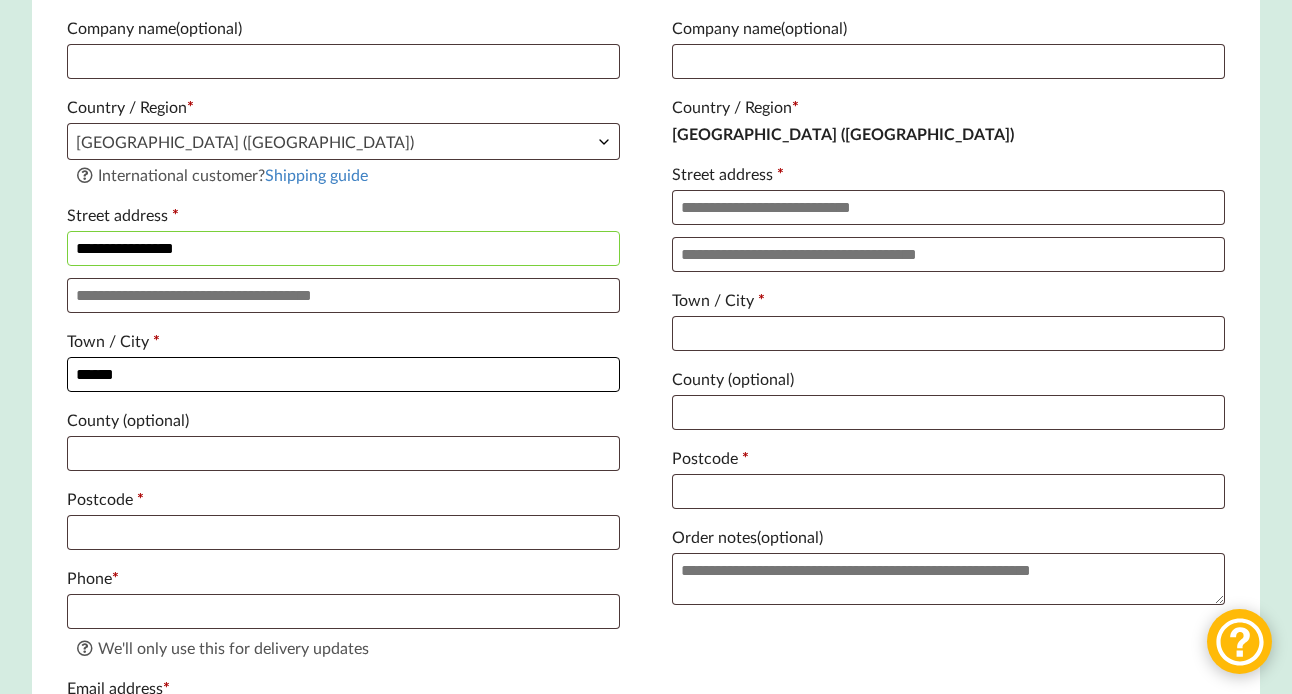 type on "******" 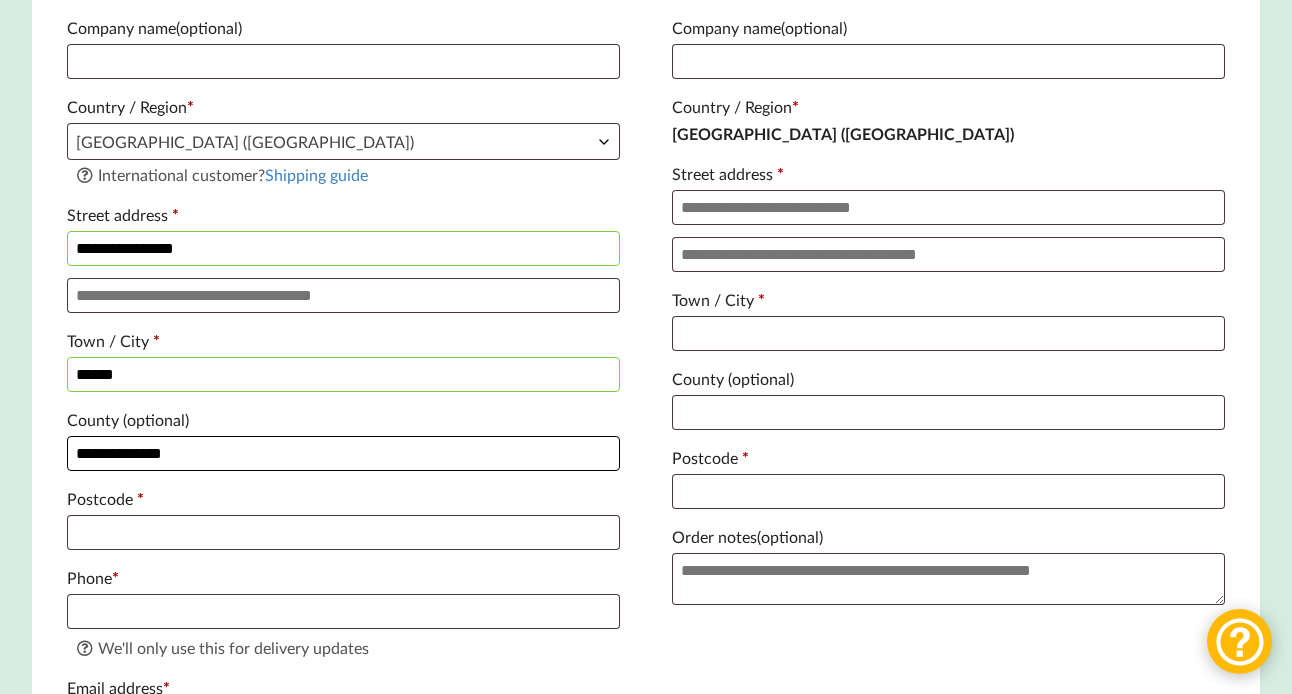 type on "**********" 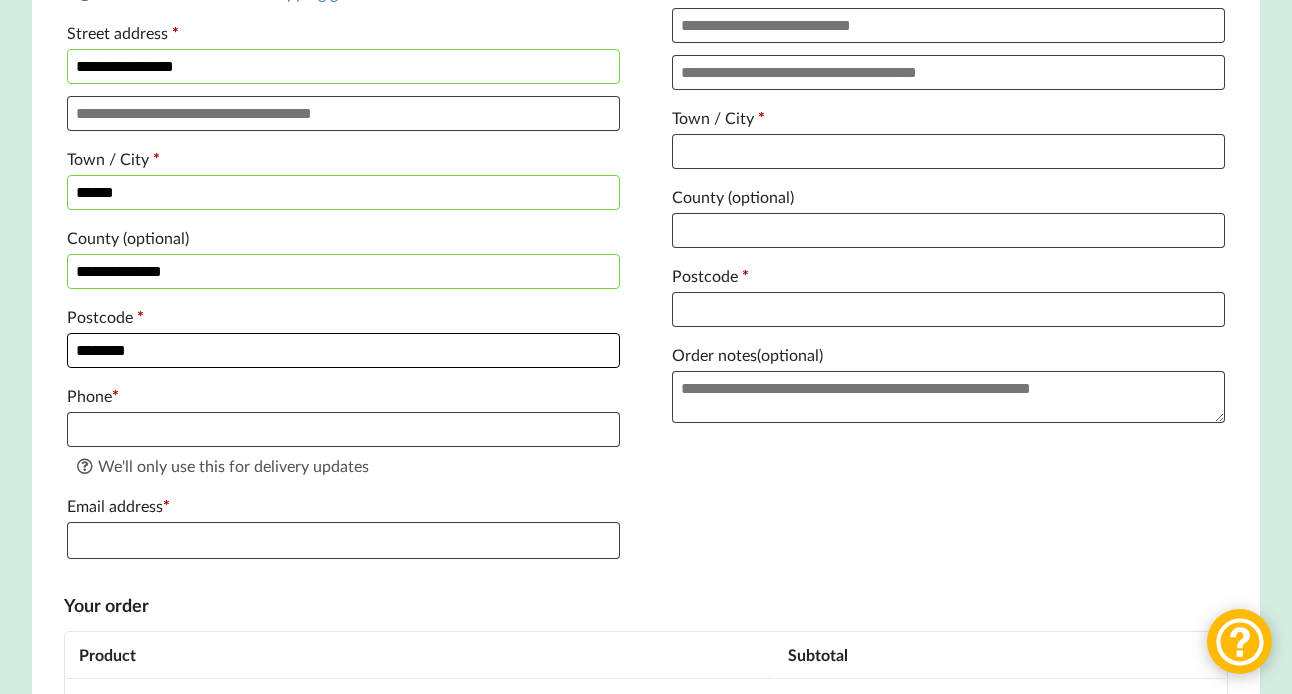 scroll, scrollTop: 867, scrollLeft: 0, axis: vertical 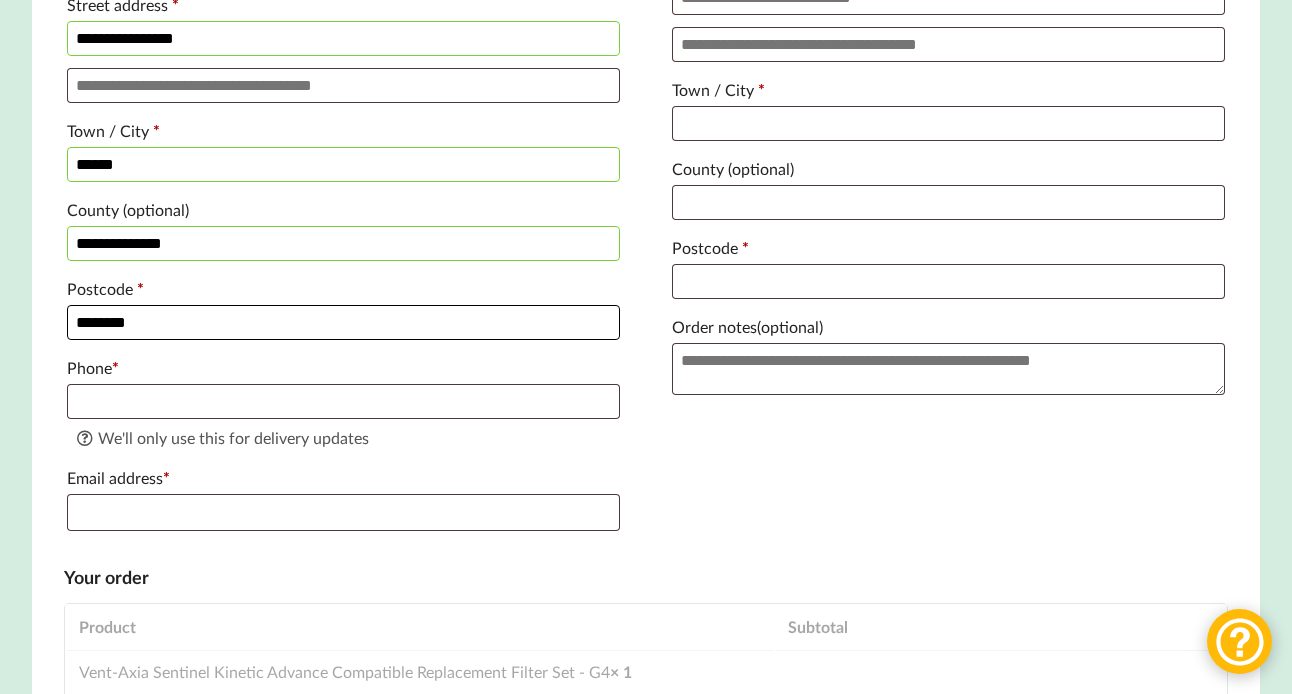 type on "********" 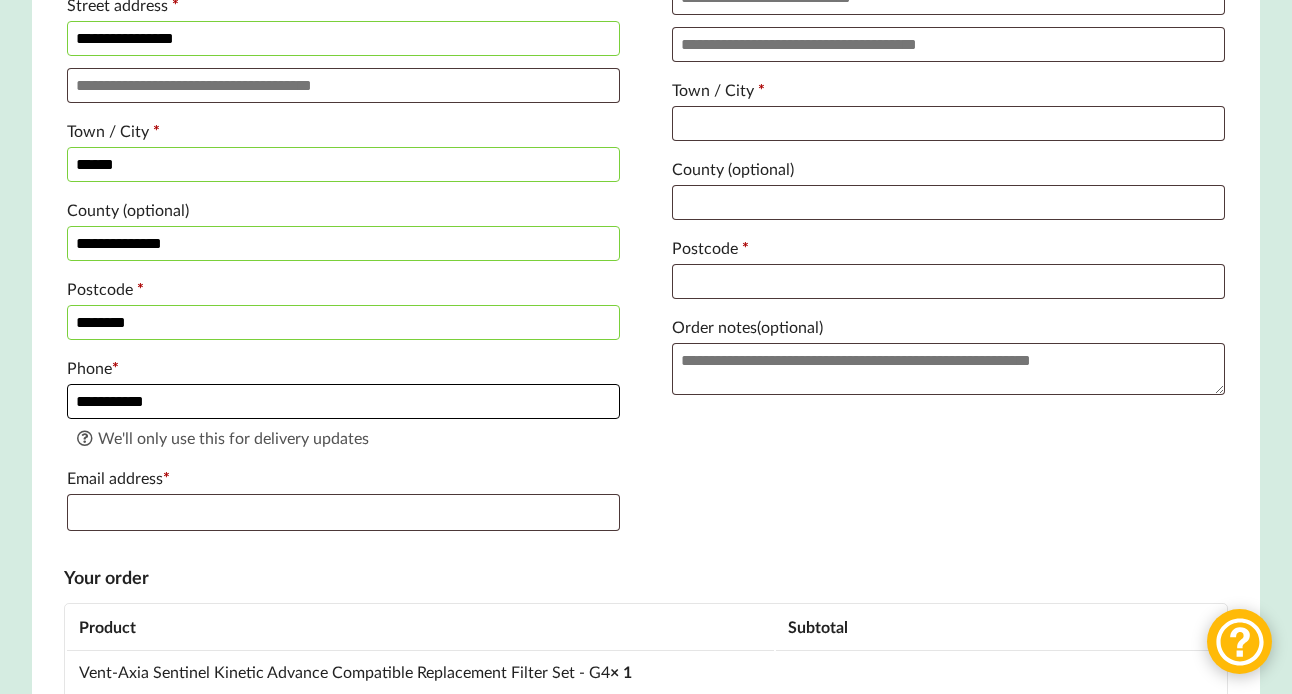type on "**********" 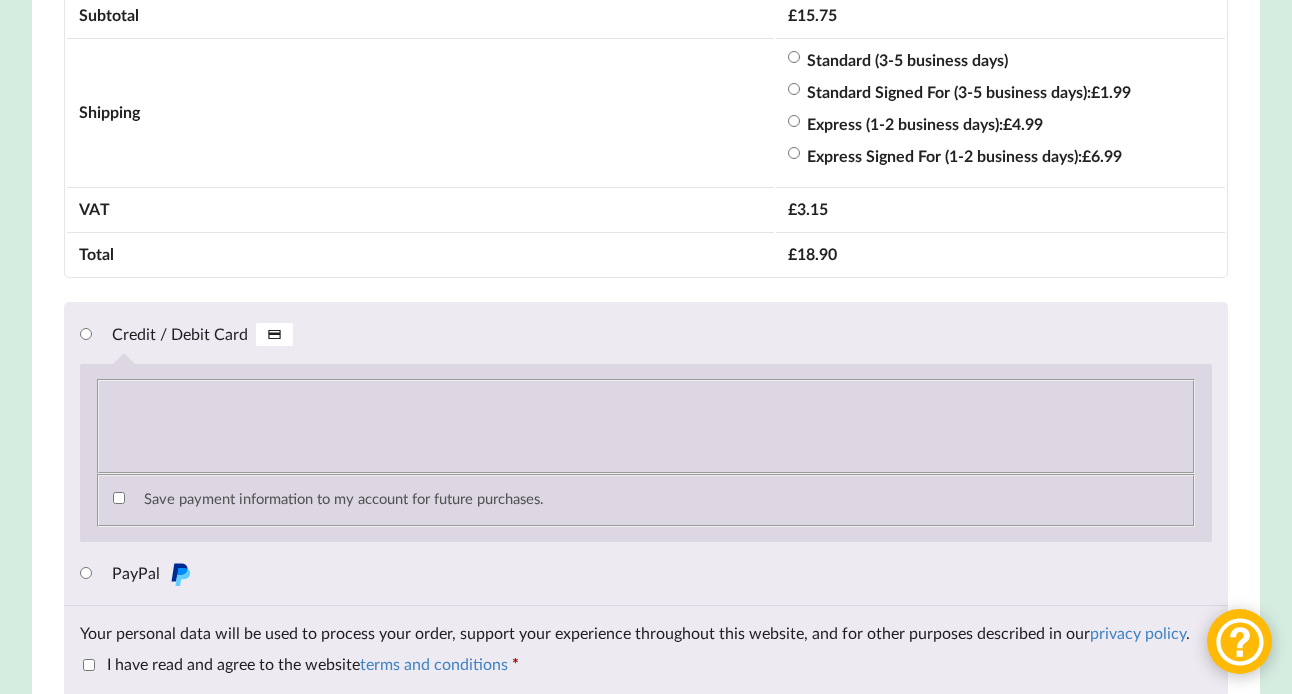 scroll, scrollTop: 1698, scrollLeft: 0, axis: vertical 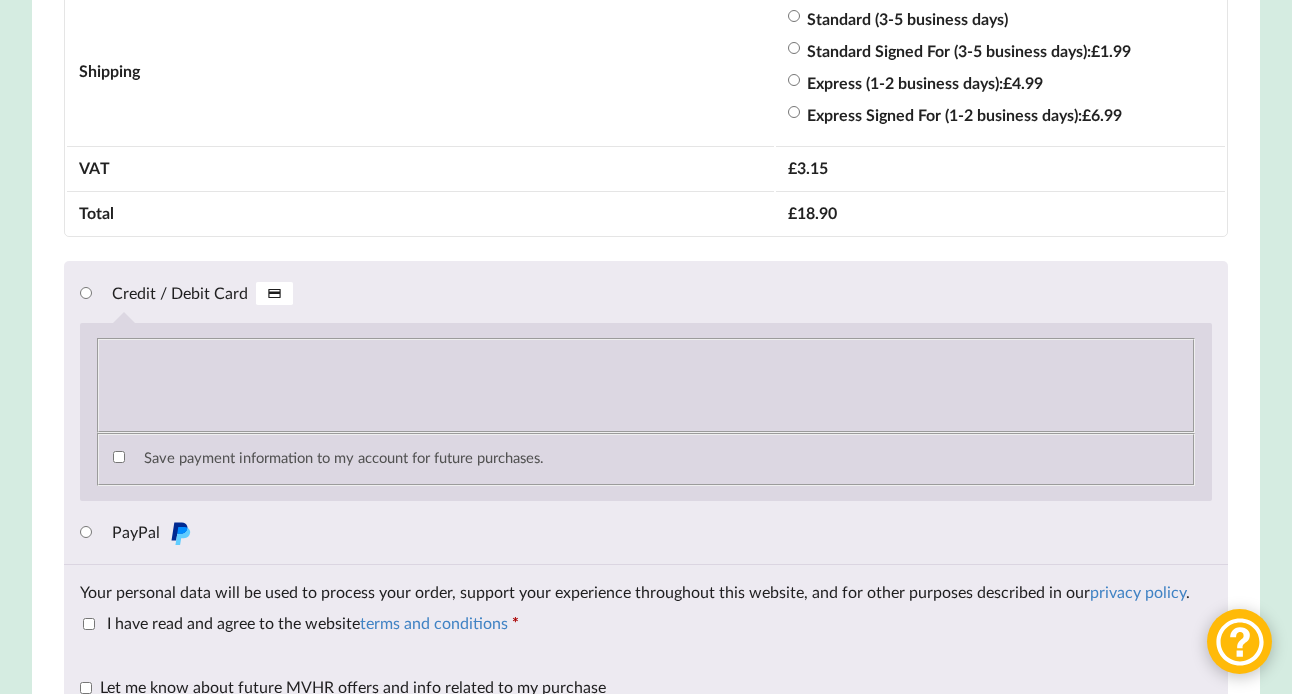 type on "[EMAIL_ADDRESS][DOMAIN_NAME]" 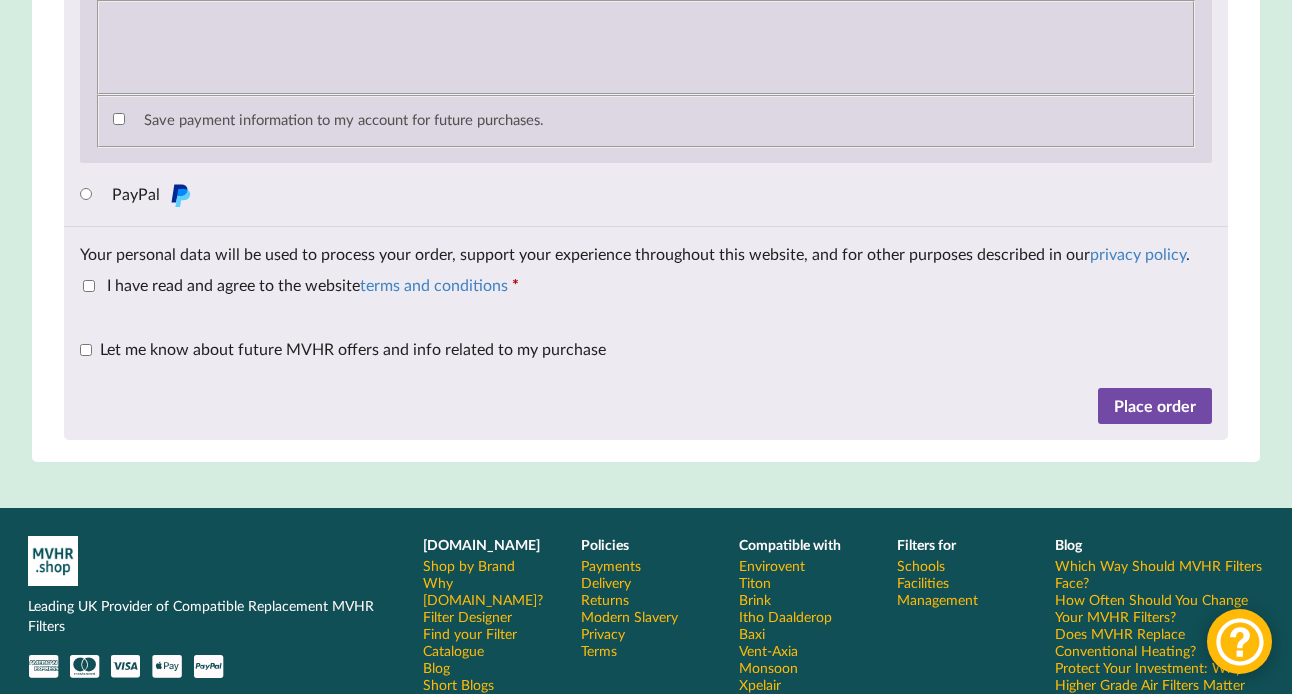 click on "Place order" at bounding box center (1155, 406) 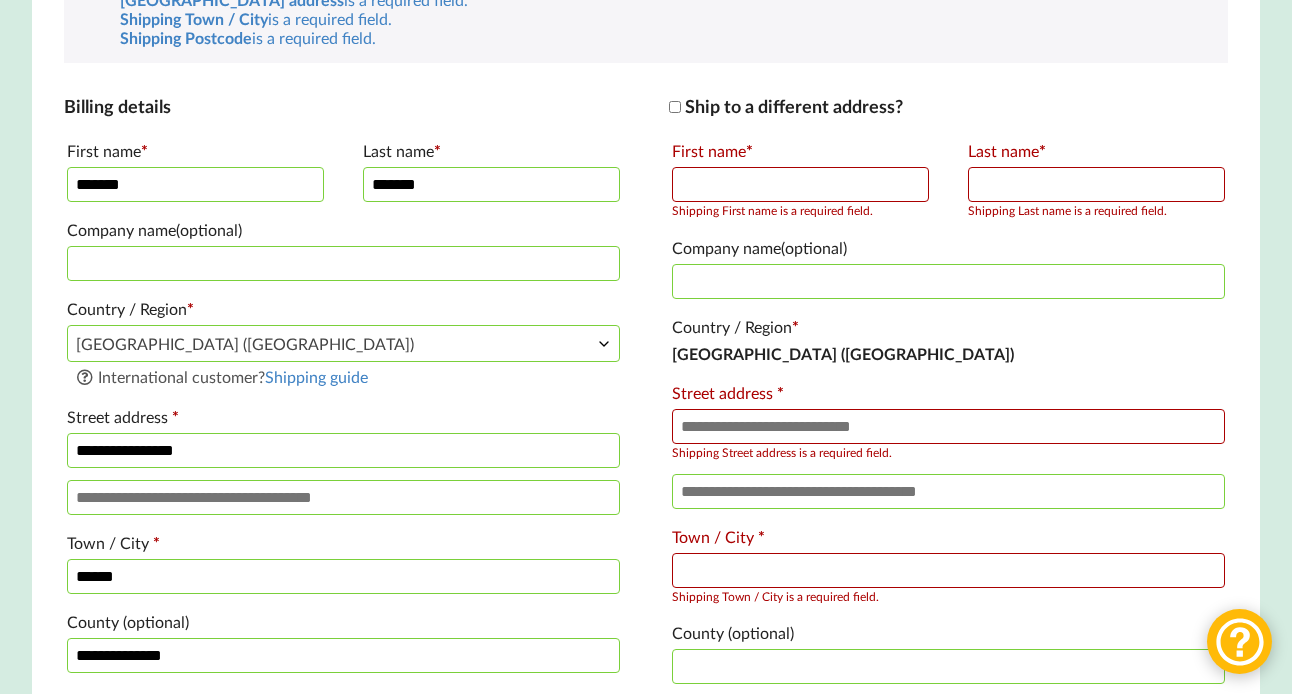 scroll, scrollTop: 637, scrollLeft: 0, axis: vertical 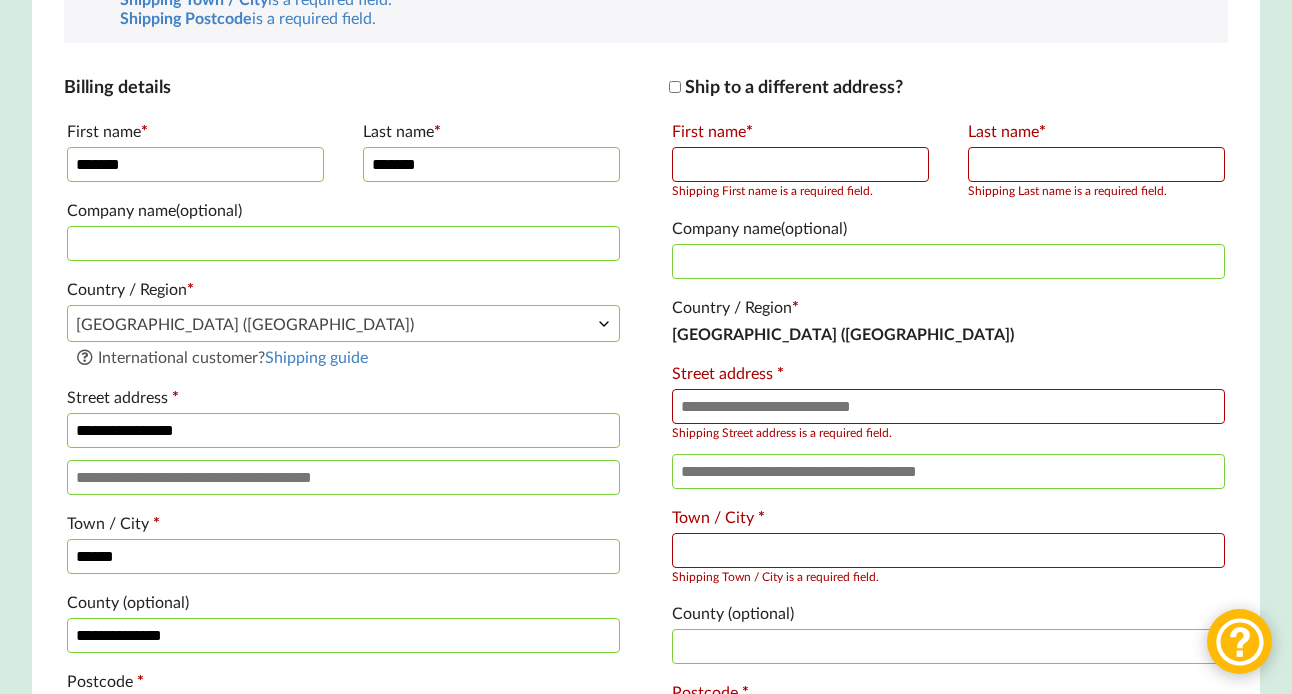 click on "First name  *" at bounding box center [800, 164] 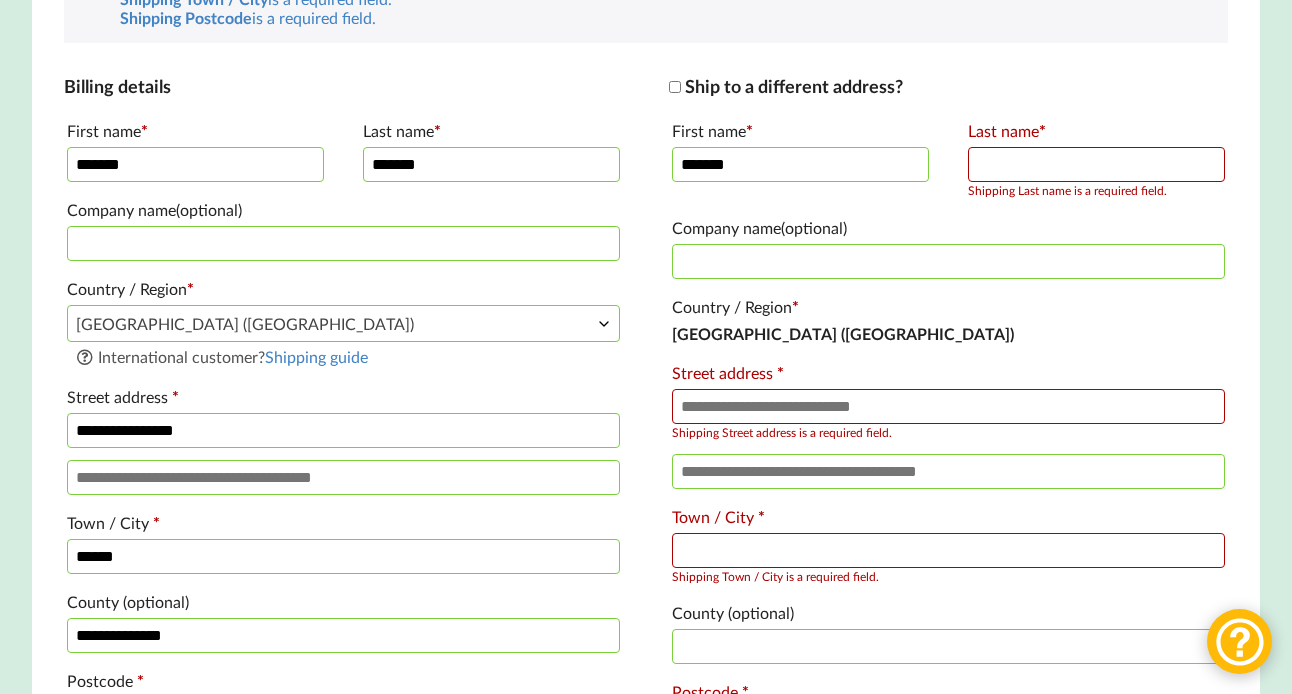 click on "*******" at bounding box center [800, 164] 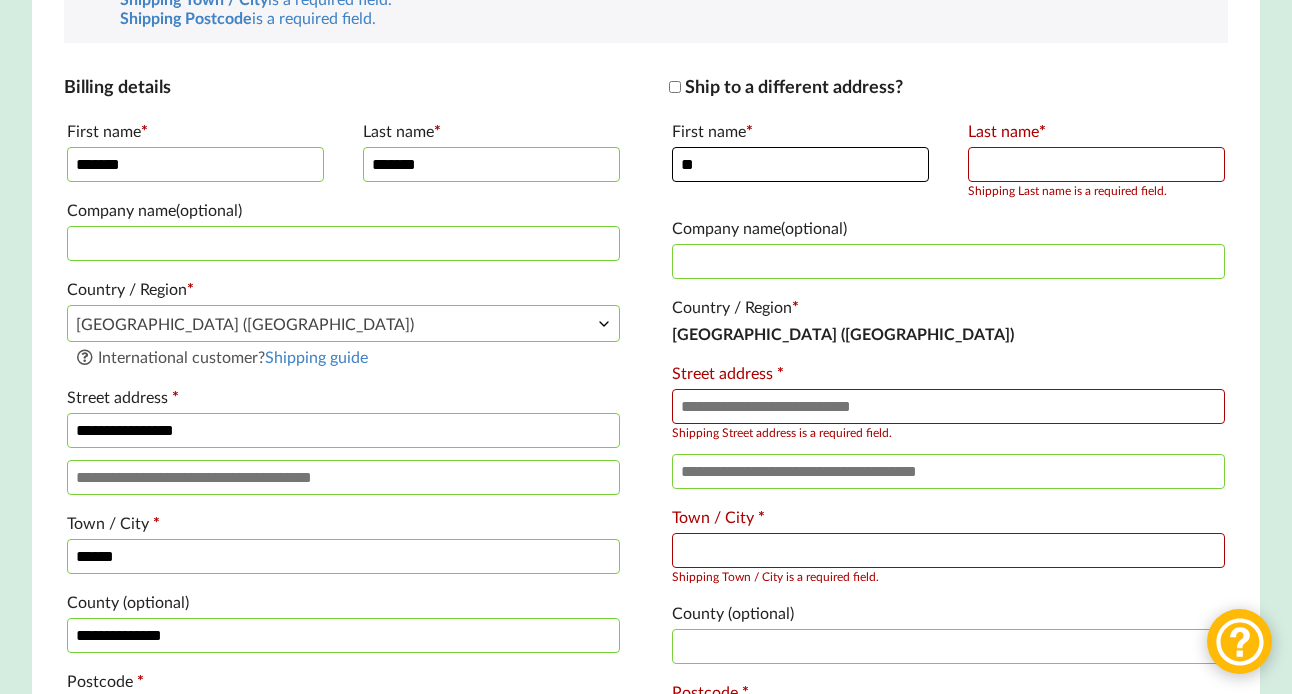 type on "*" 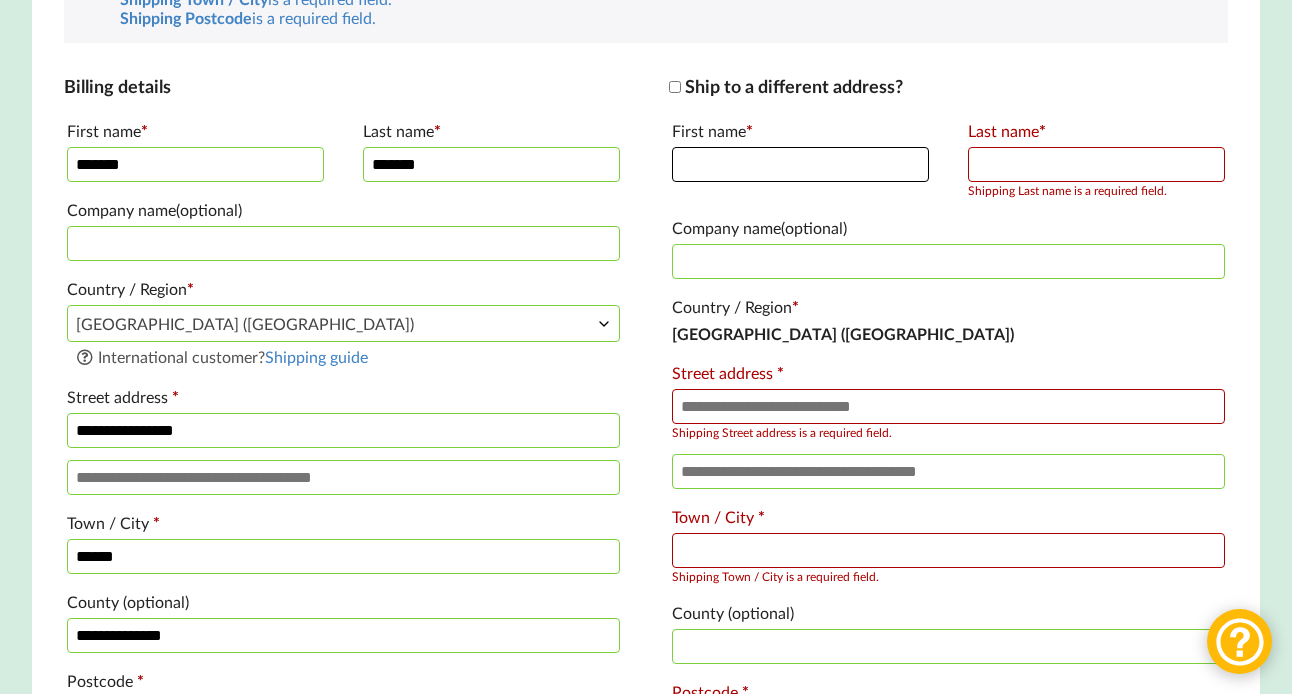 type 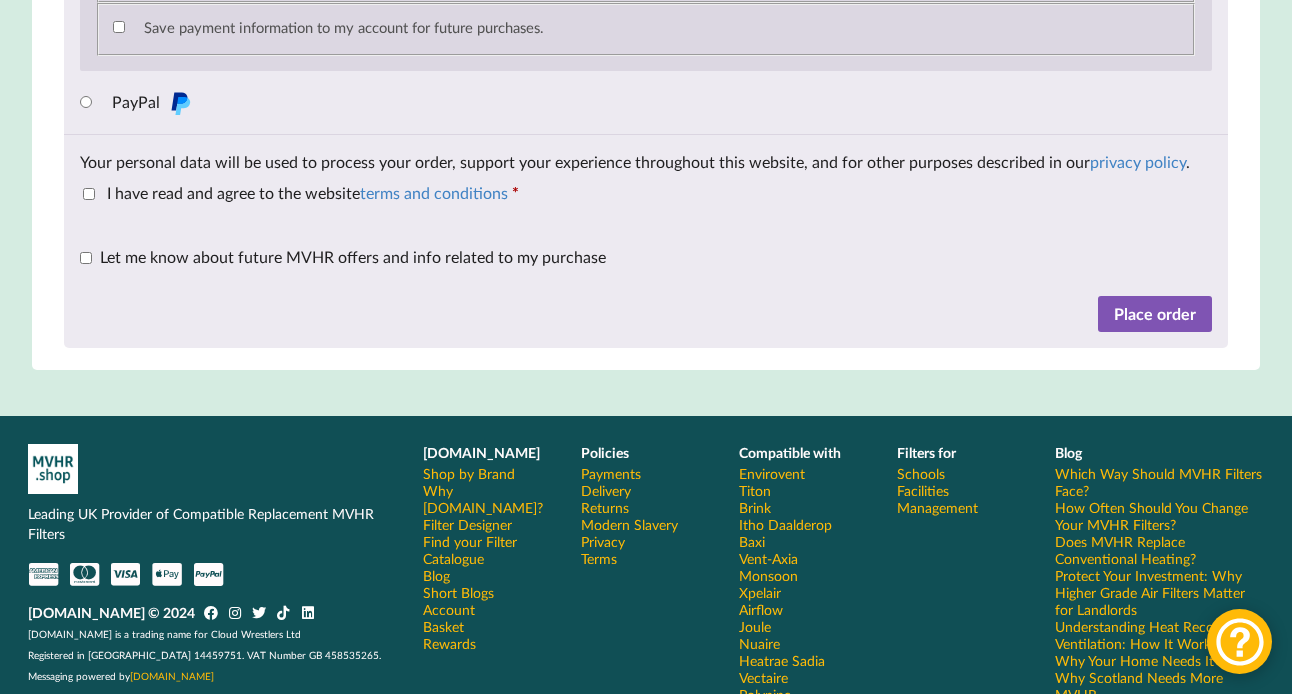 scroll, scrollTop: 2253, scrollLeft: 0, axis: vertical 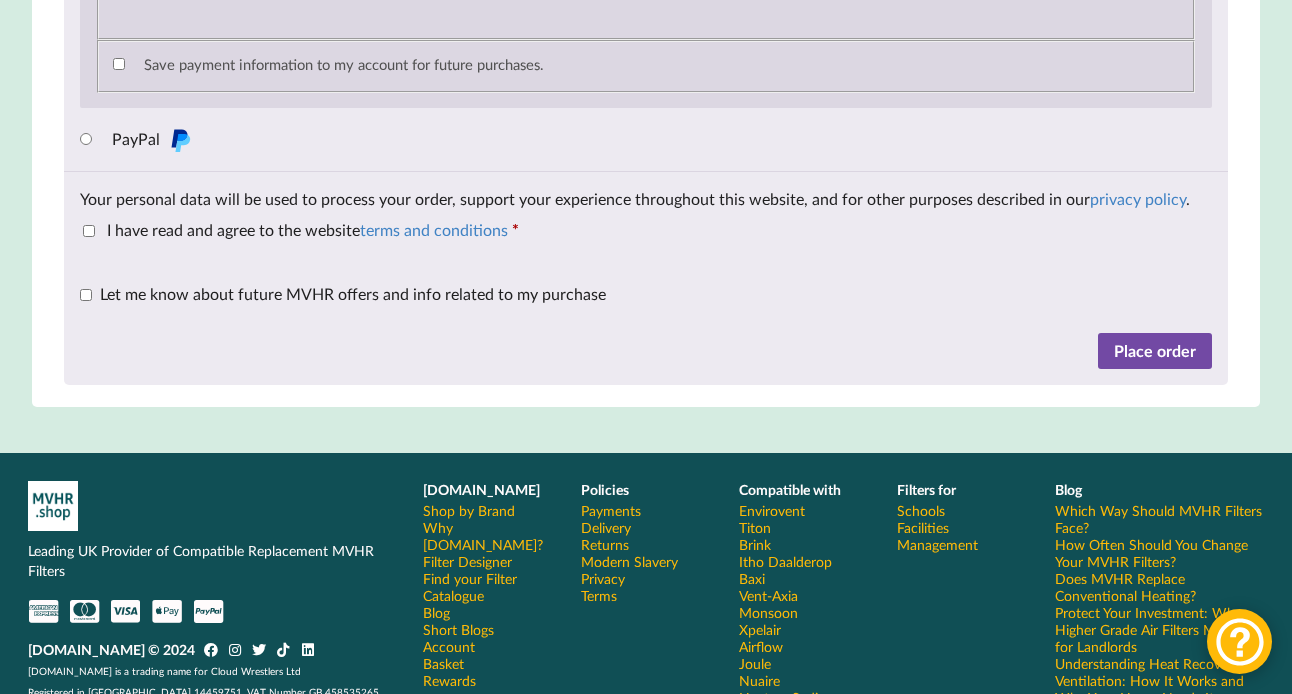 click on "Place order" at bounding box center [1155, 351] 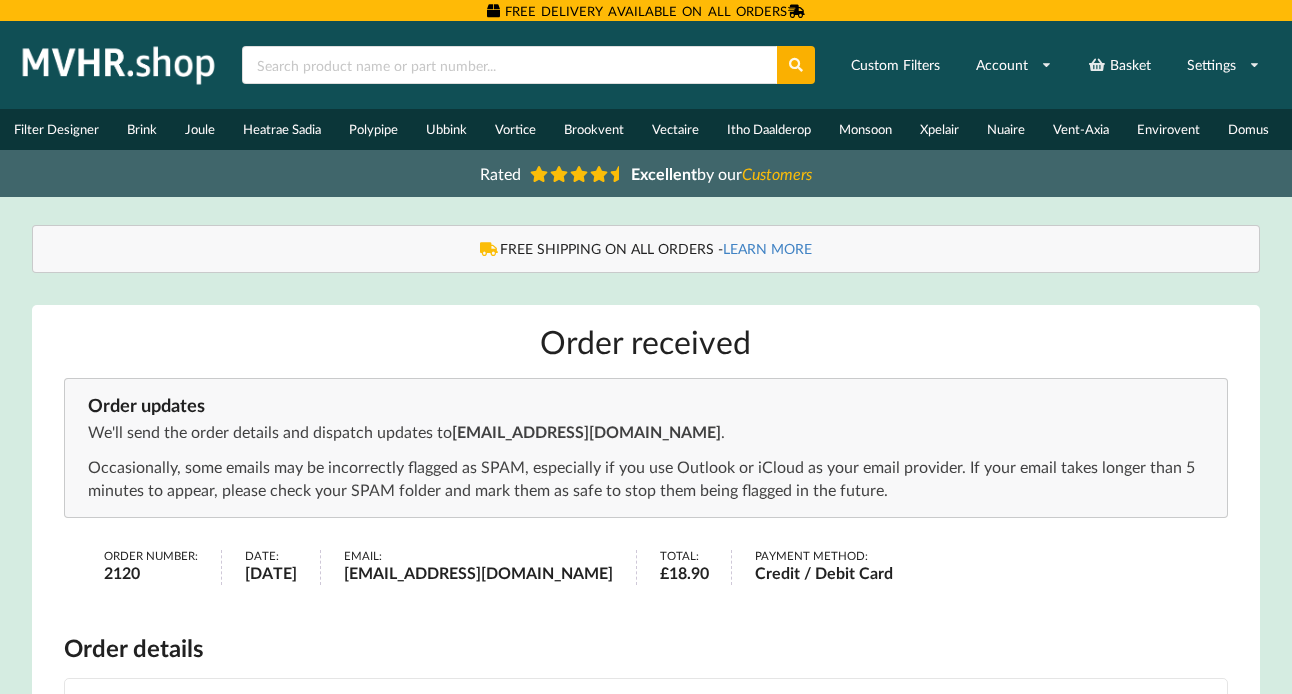 scroll, scrollTop: 0, scrollLeft: 0, axis: both 